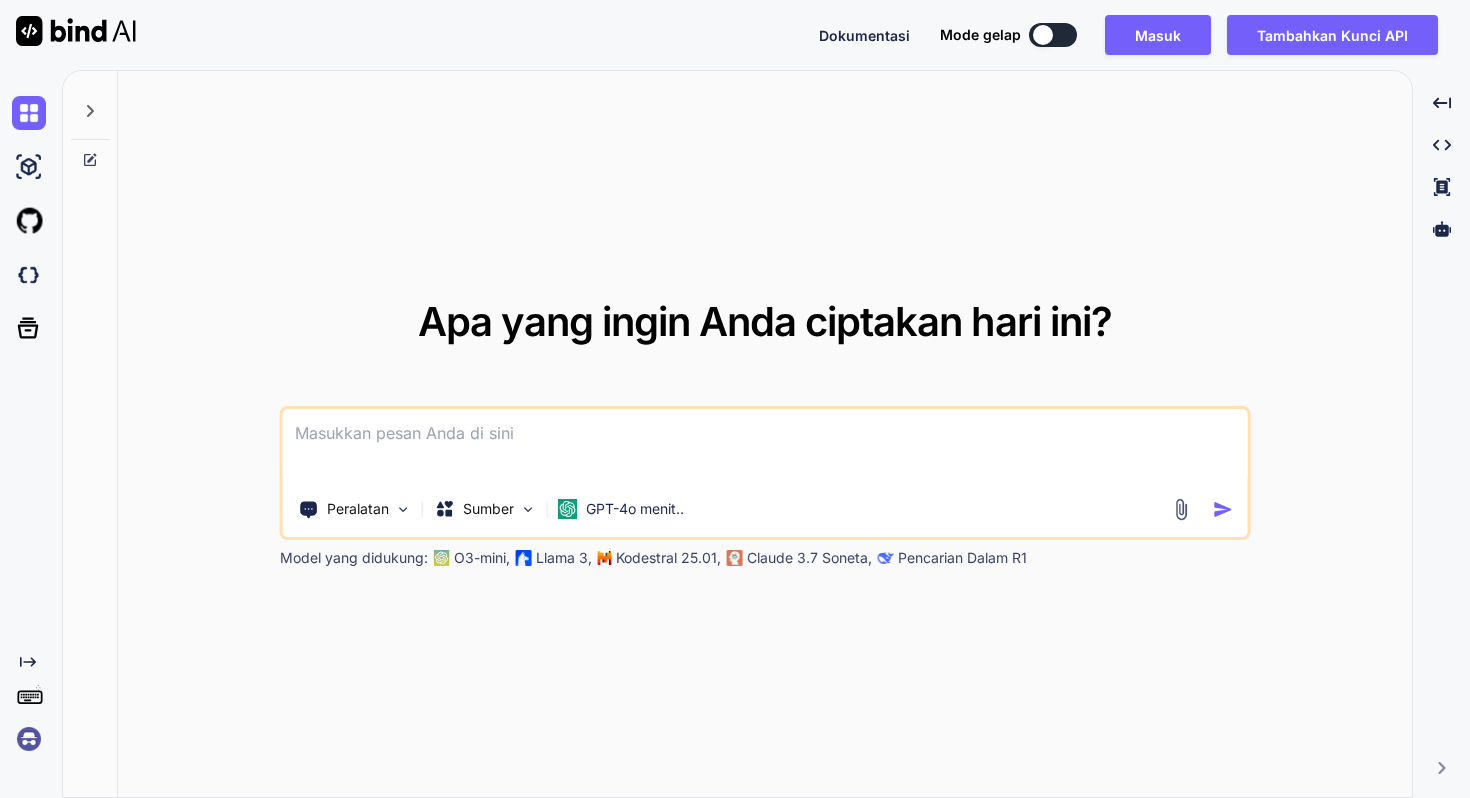 scroll, scrollTop: 0, scrollLeft: 0, axis: both 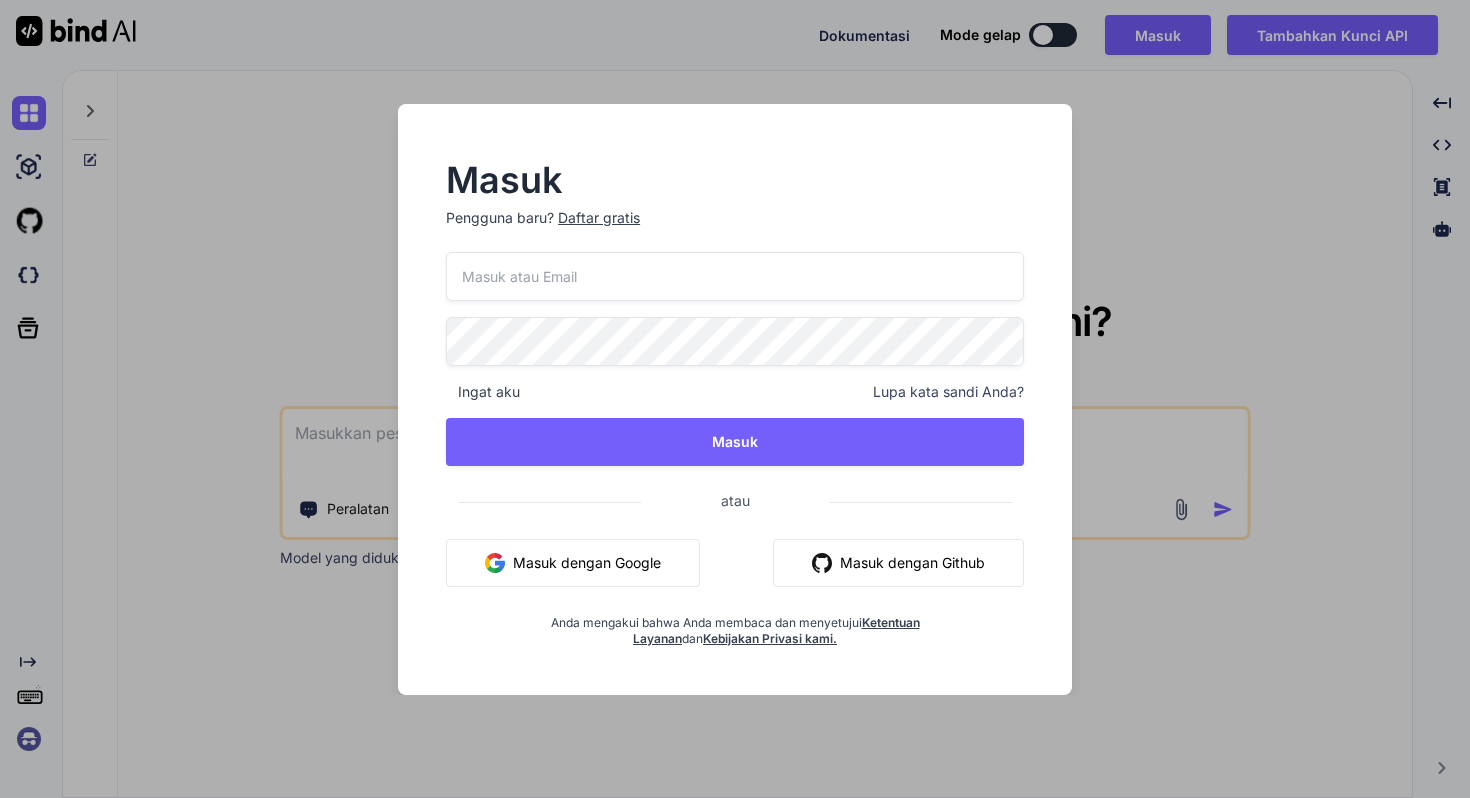 click on "Masuk dengan Google" at bounding box center (587, 562) 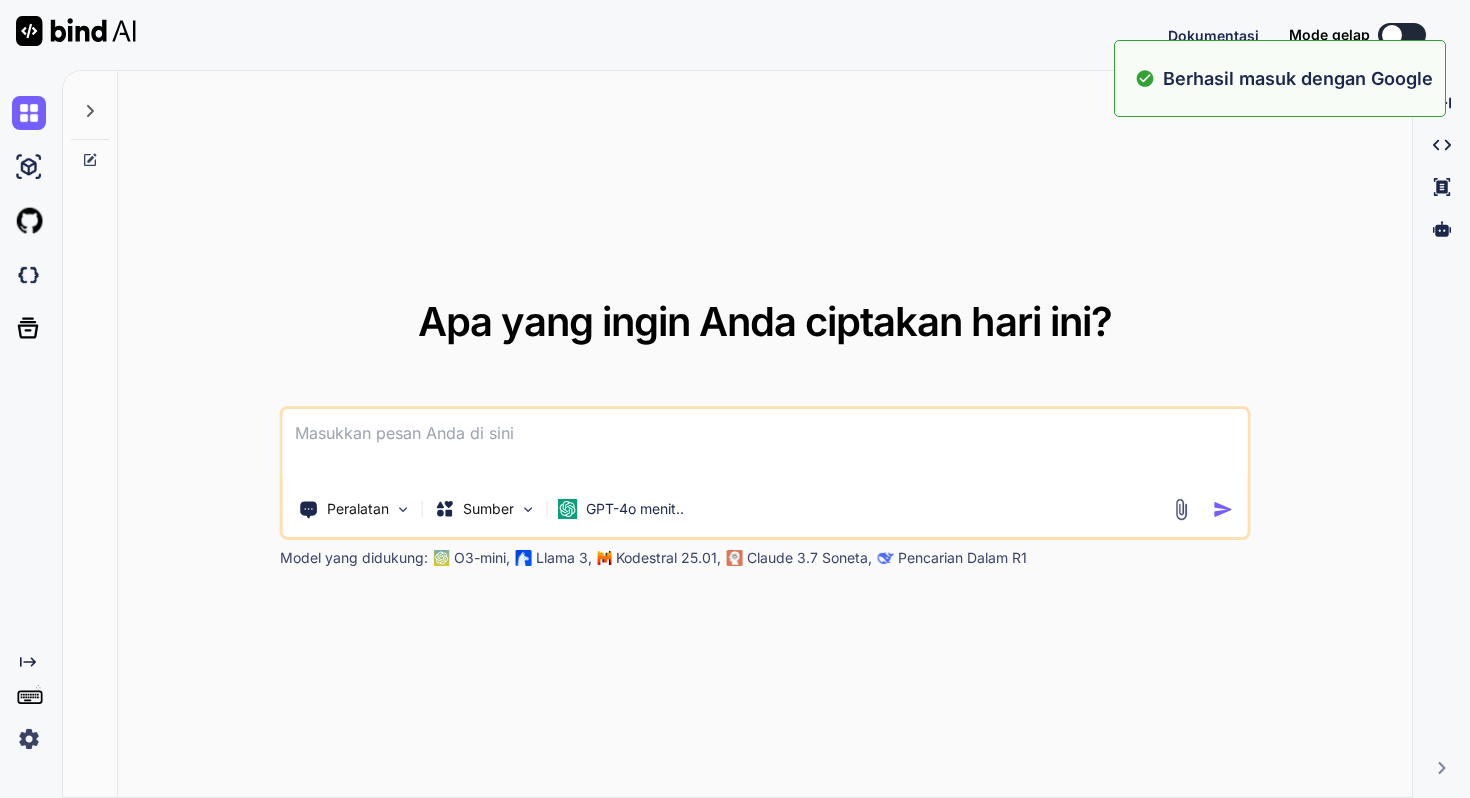 click at bounding box center [765, 446] 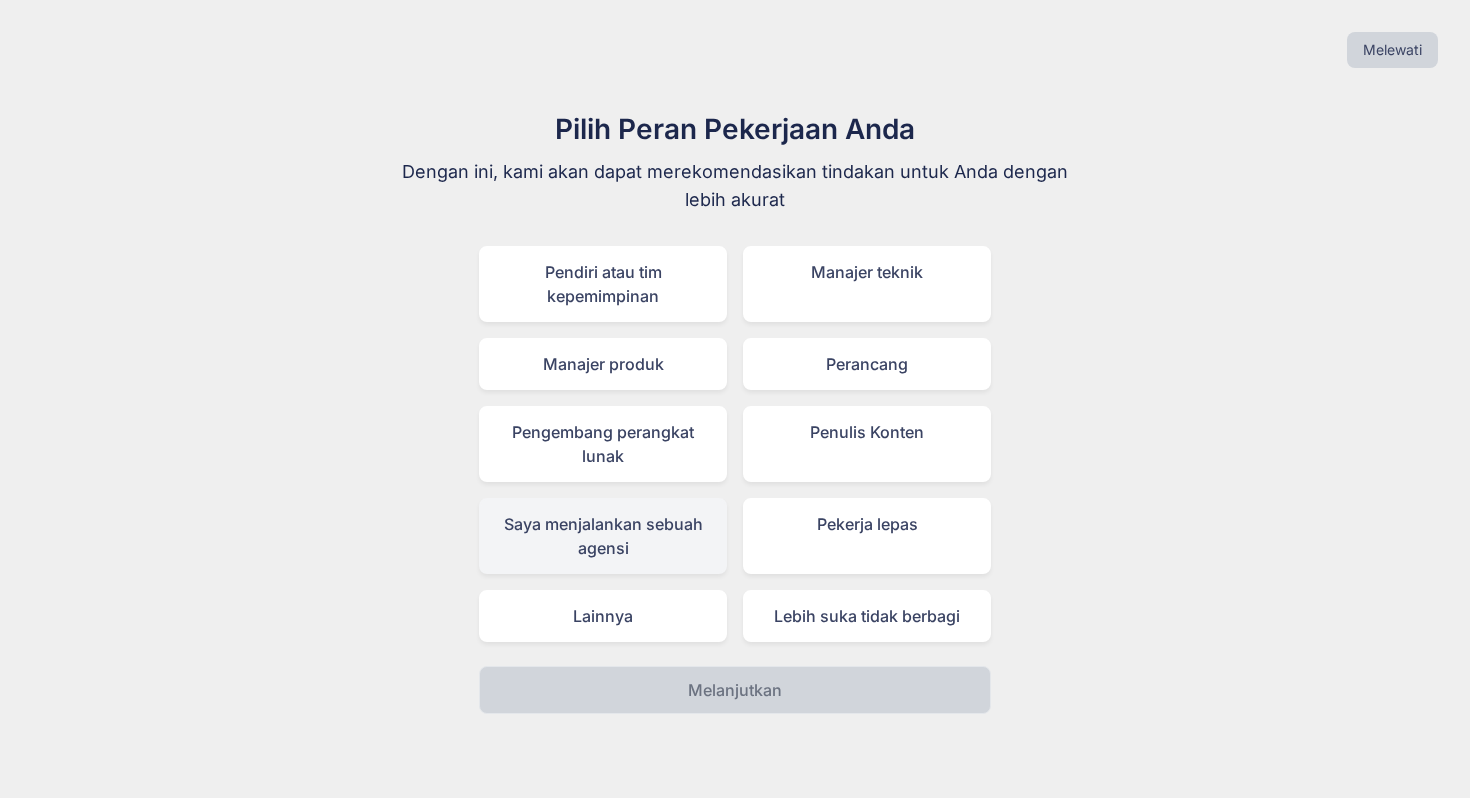 click on "Saya menjalankan sebuah agensi" at bounding box center [603, 536] 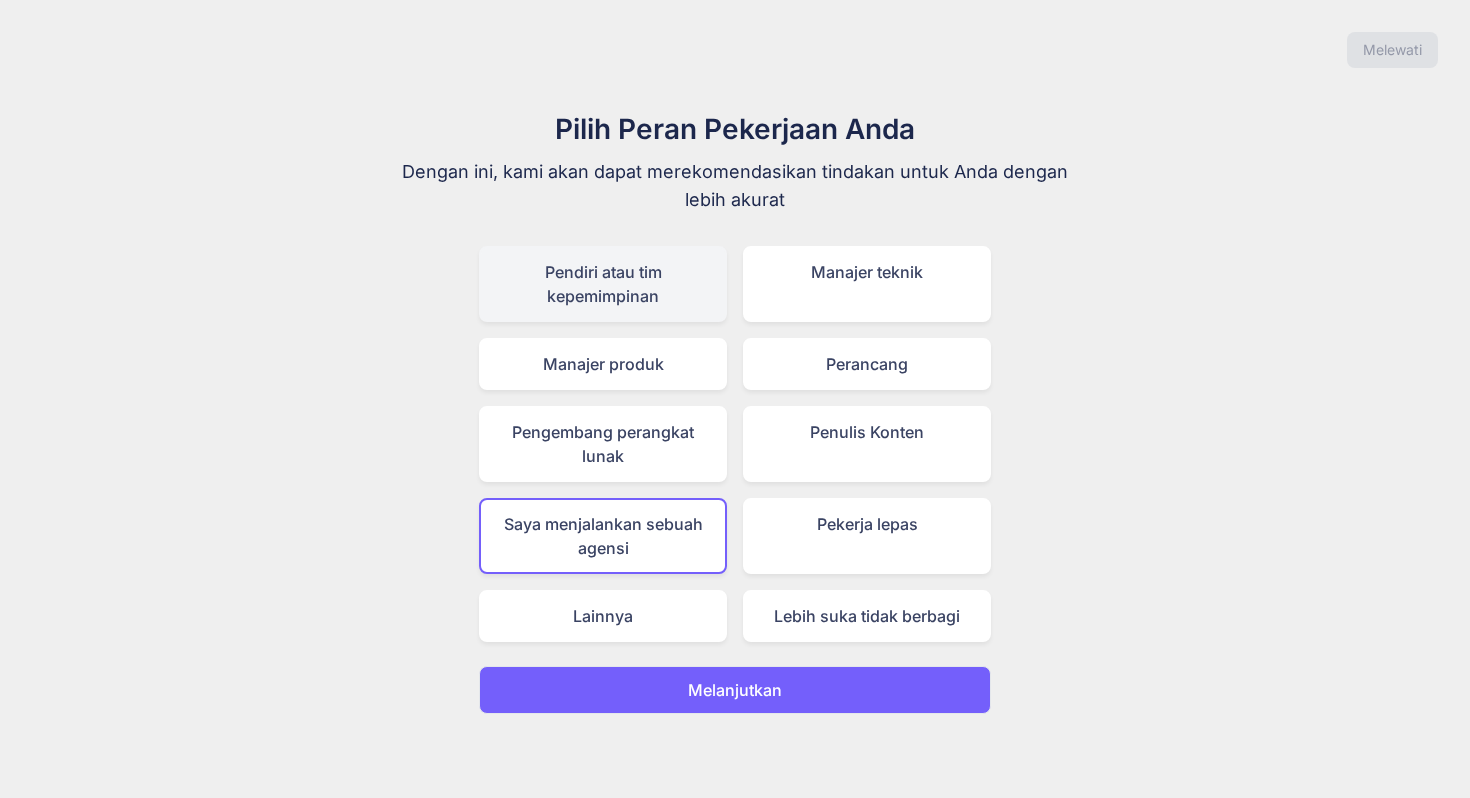 click on "Pendiri atau tim kepemimpinan" at bounding box center [603, 284] 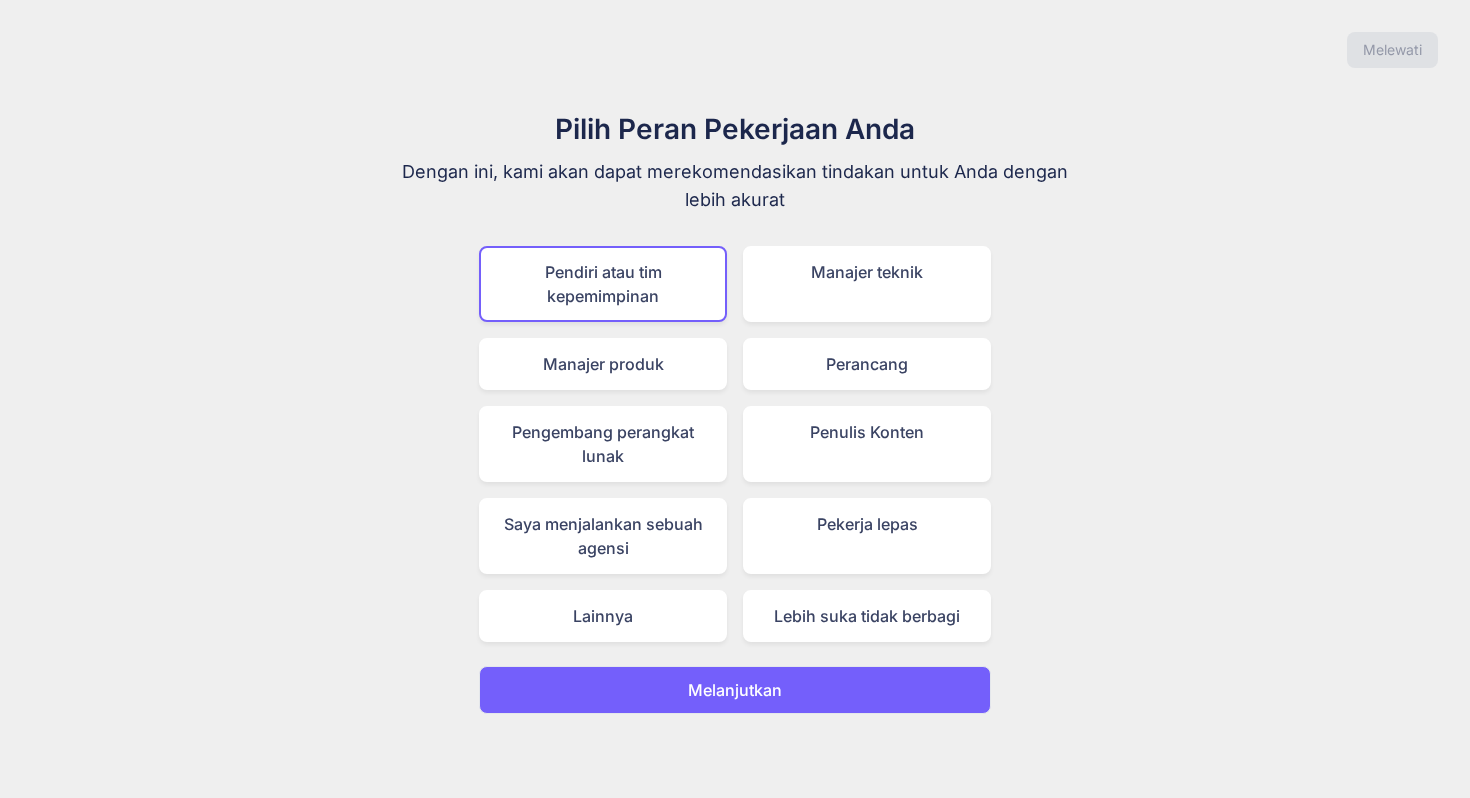 click on "Melanjutkan" at bounding box center (735, 690) 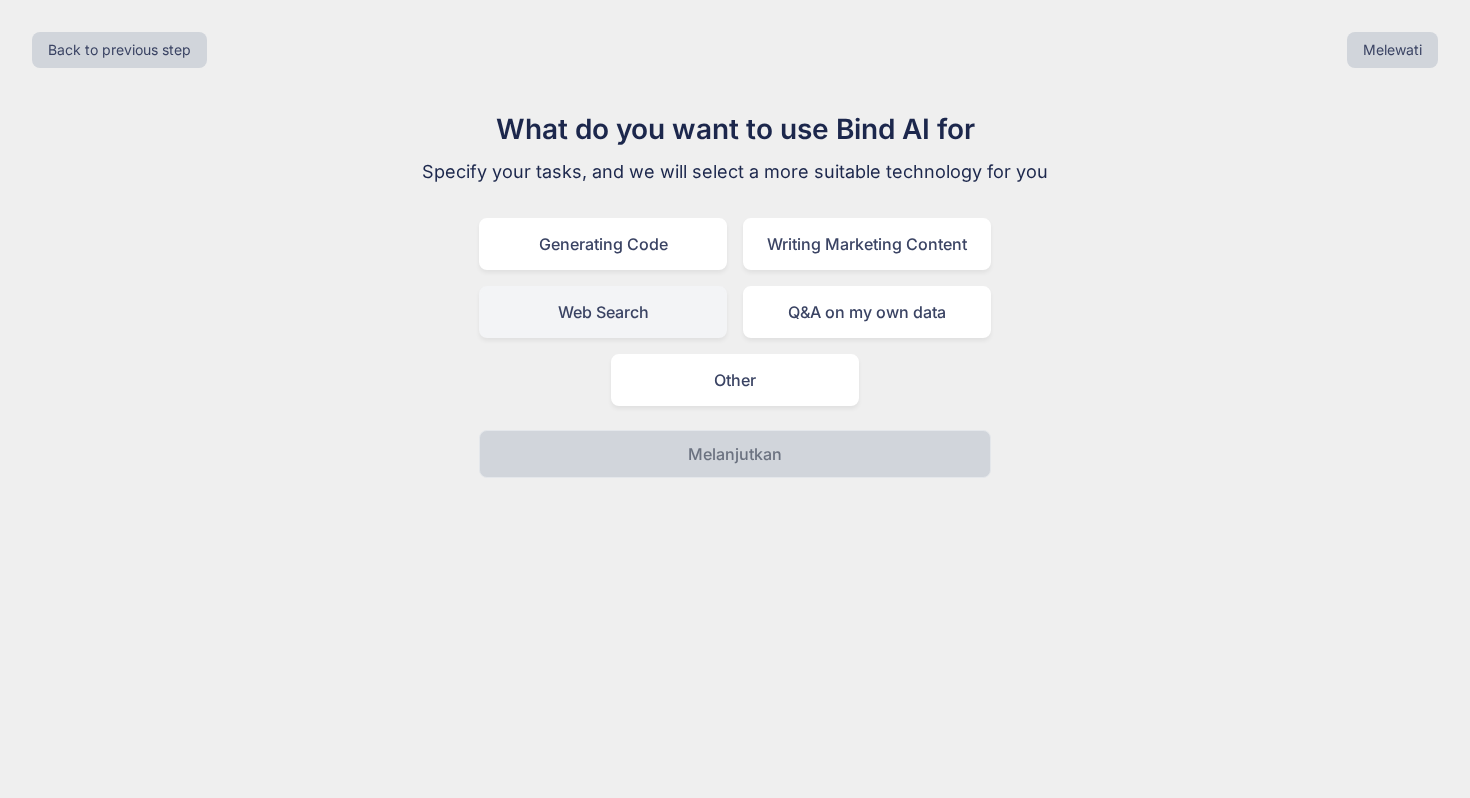 click on "Web Search" at bounding box center (603, 312) 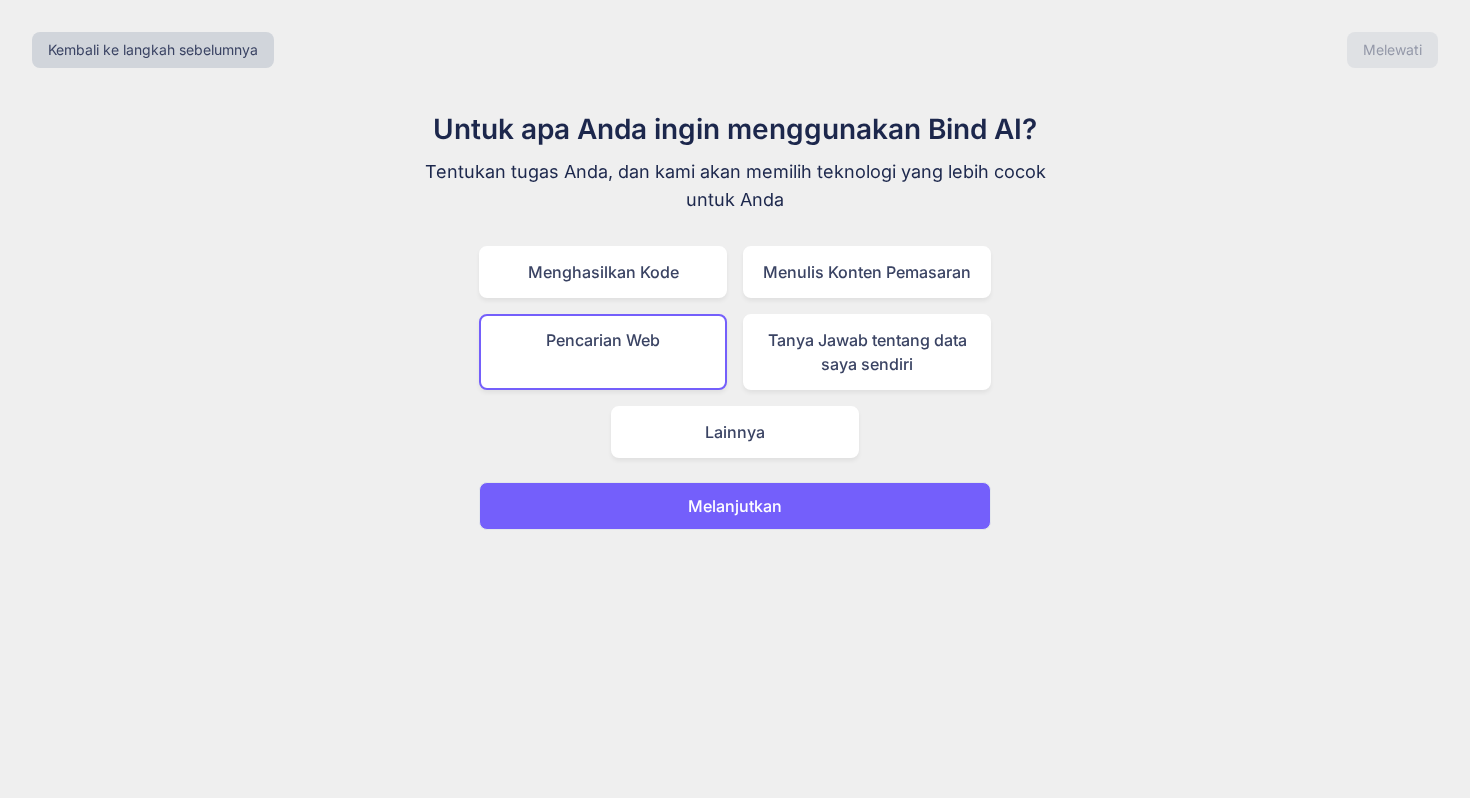 click on "Melanjutkan" at bounding box center (735, 506) 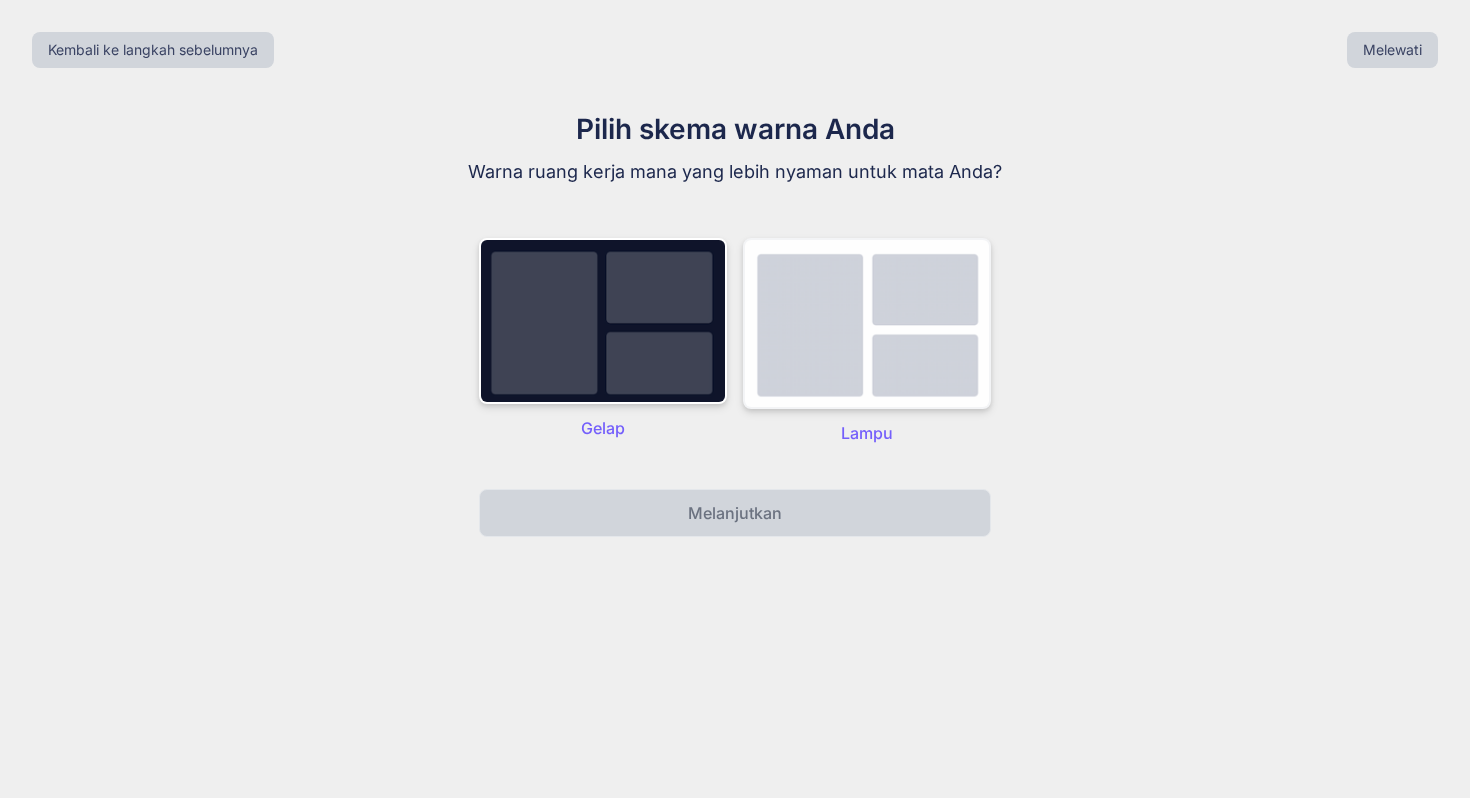 click at bounding box center [867, 323] 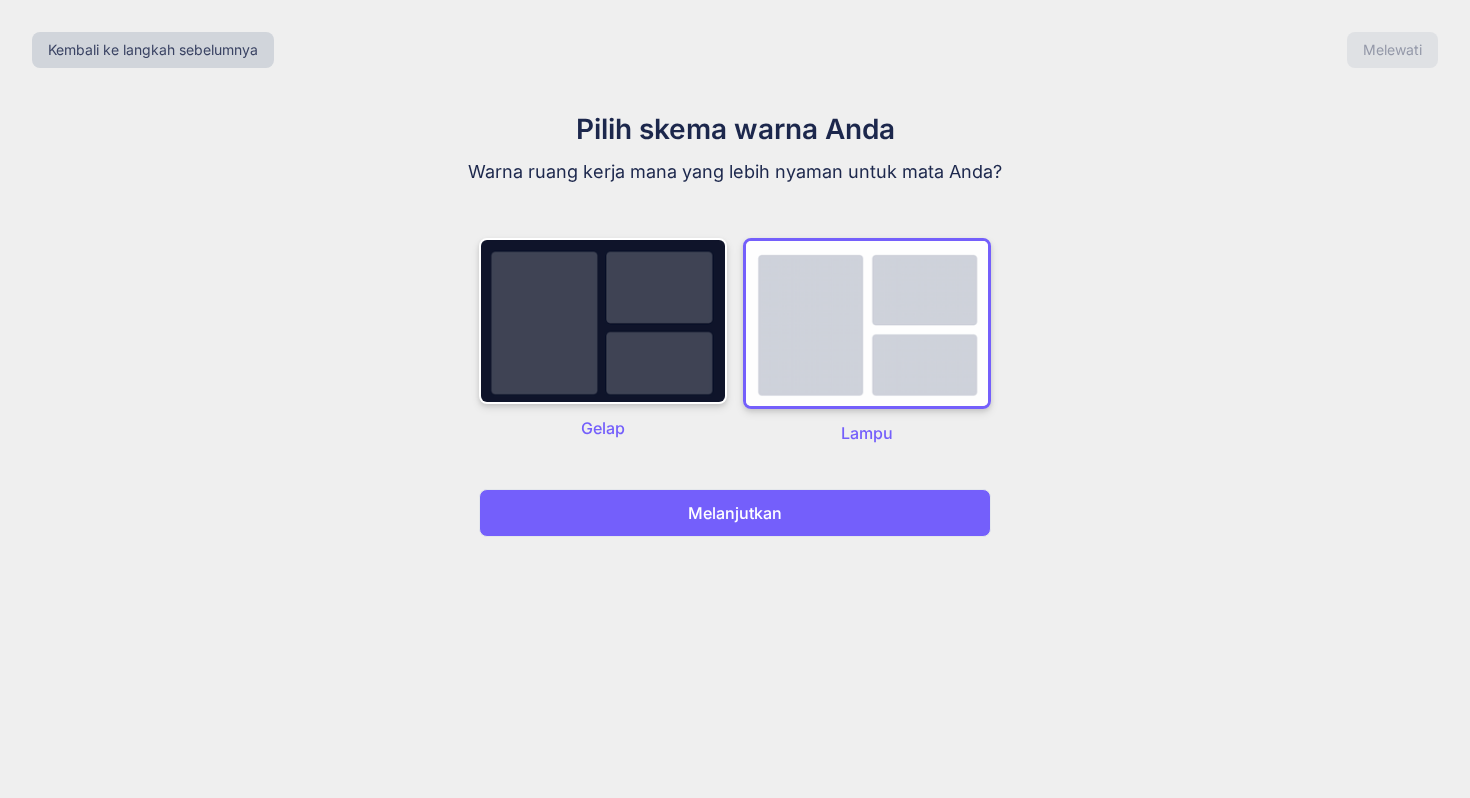 click on "Melanjutkan" at bounding box center (735, 513) 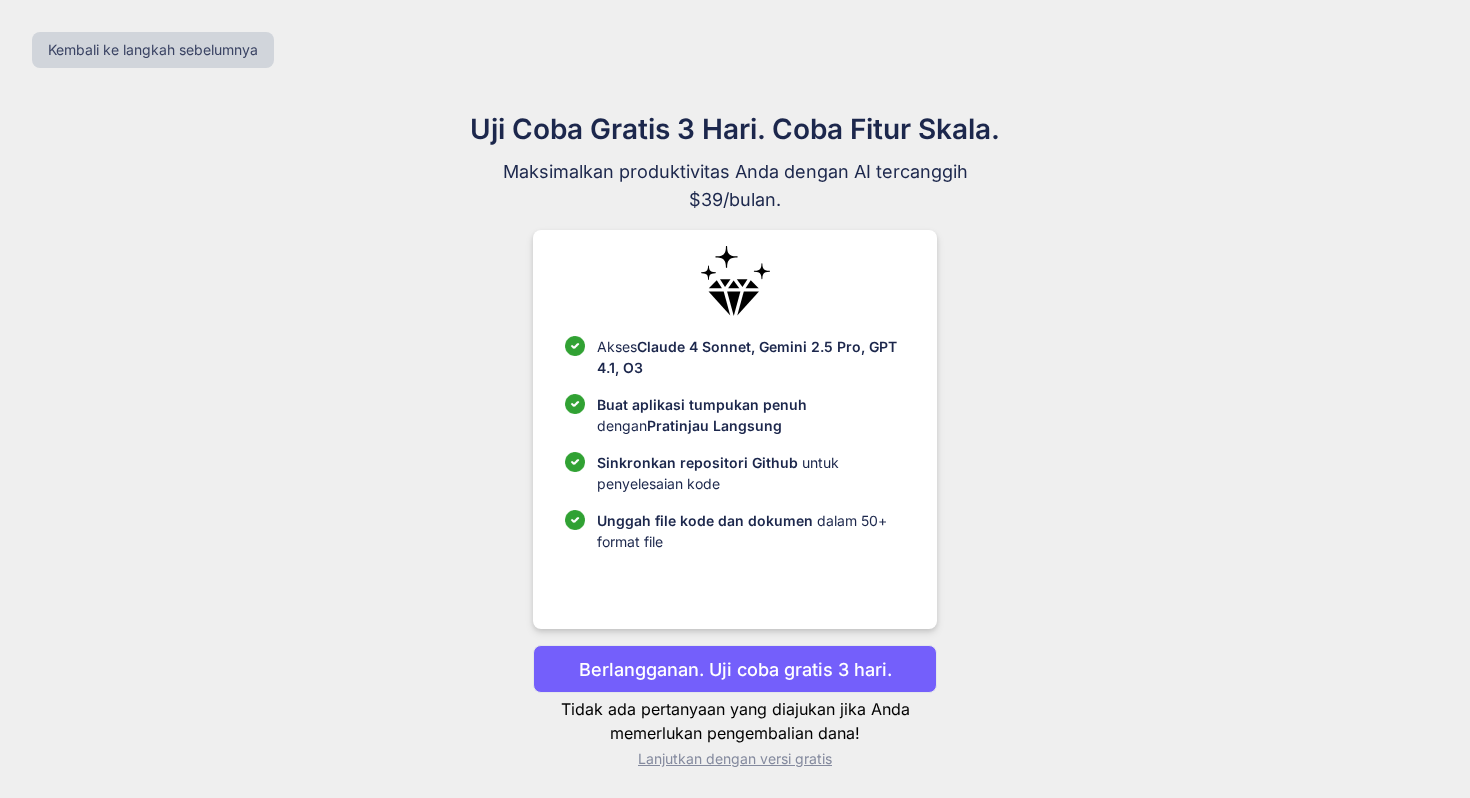 click on "Berlangganan. Uji coba gratis 3 hari." at bounding box center [735, 669] 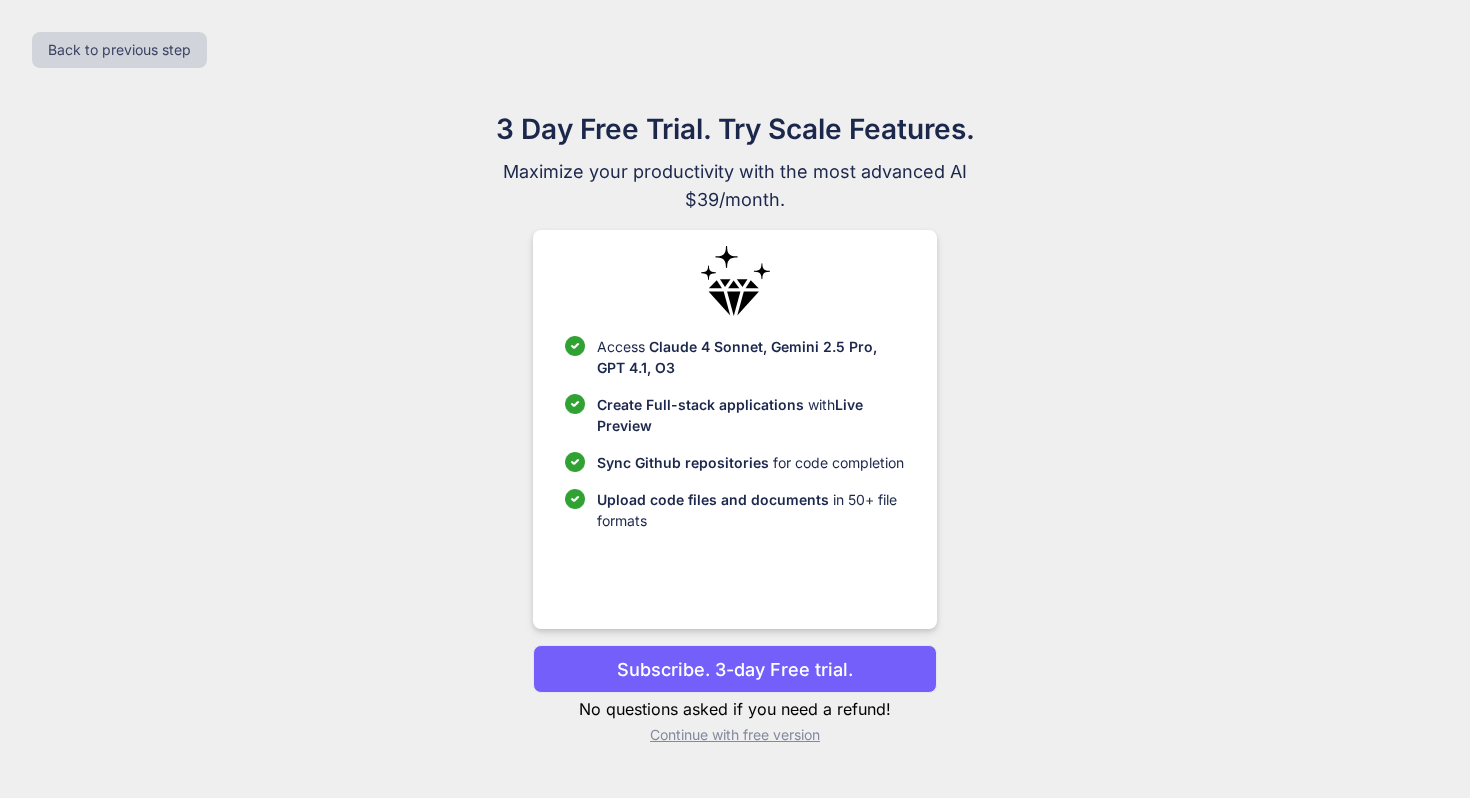 scroll, scrollTop: 0, scrollLeft: 0, axis: both 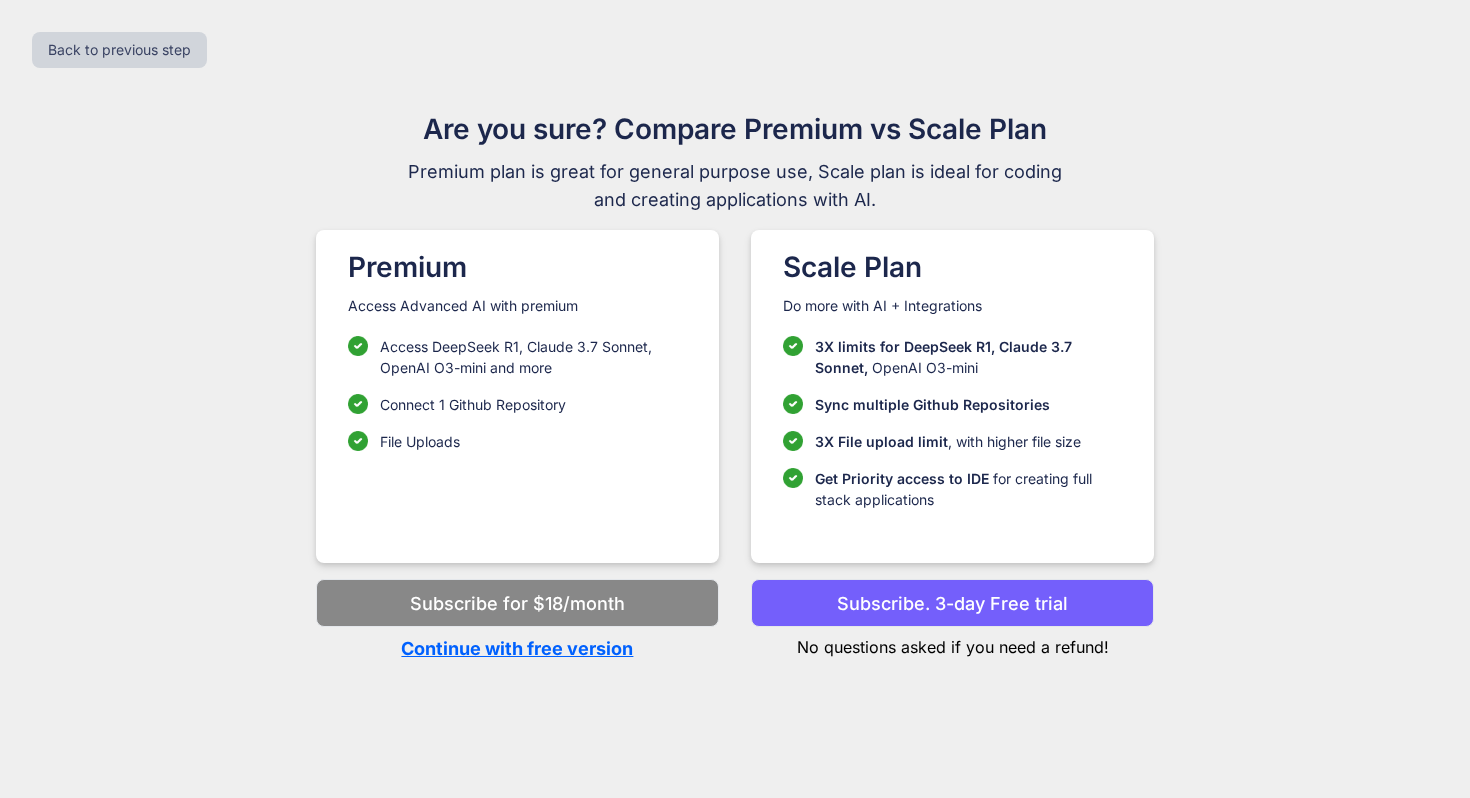 click on "Continue with free version" at bounding box center [517, 648] 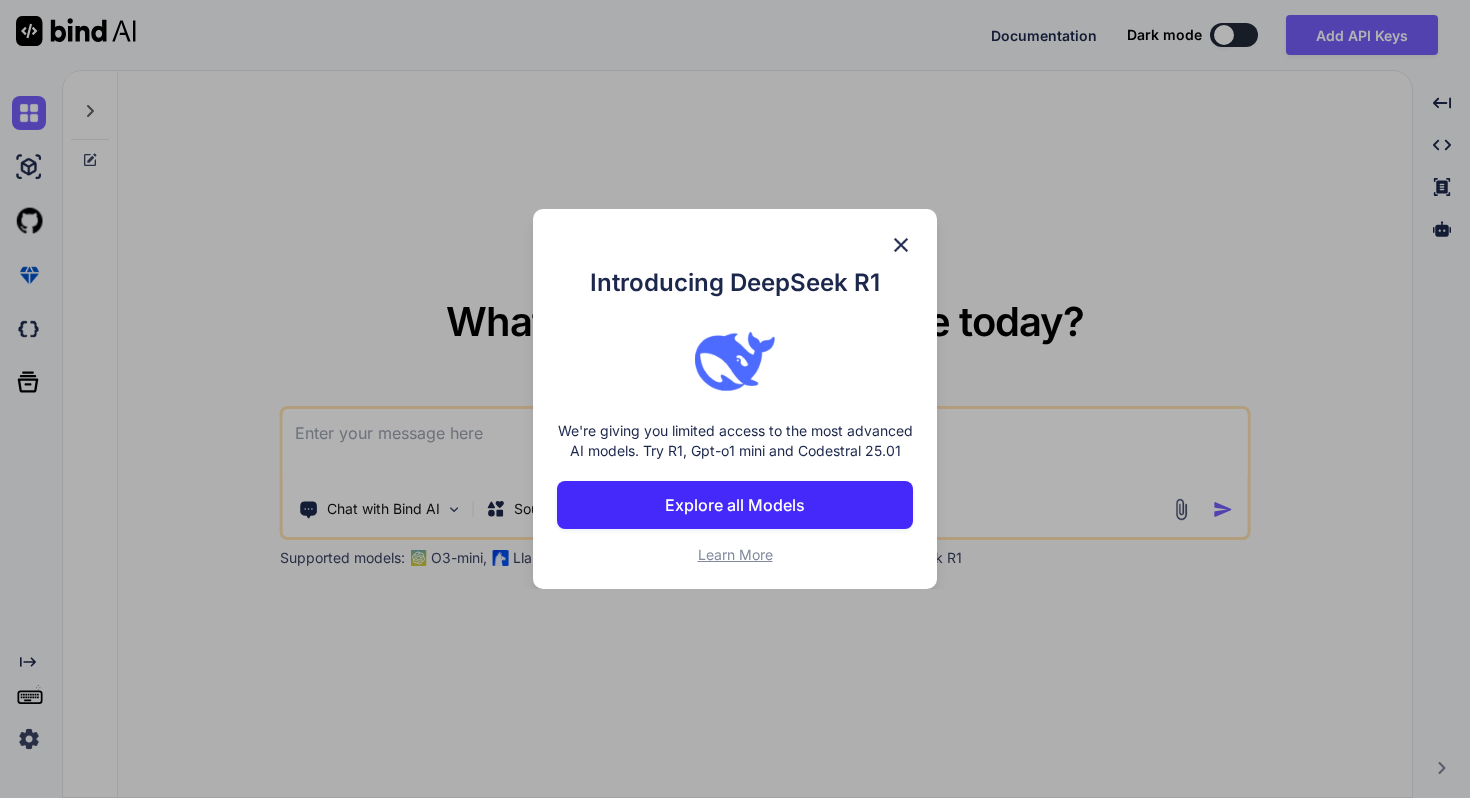 click on "Introducing DeepSeek R1 We're giving you limited access to the most advanced AI models. Try R1, Gpt-o1 mini and Codestral 25.01   Explore all Models Learn More" at bounding box center (735, 399) 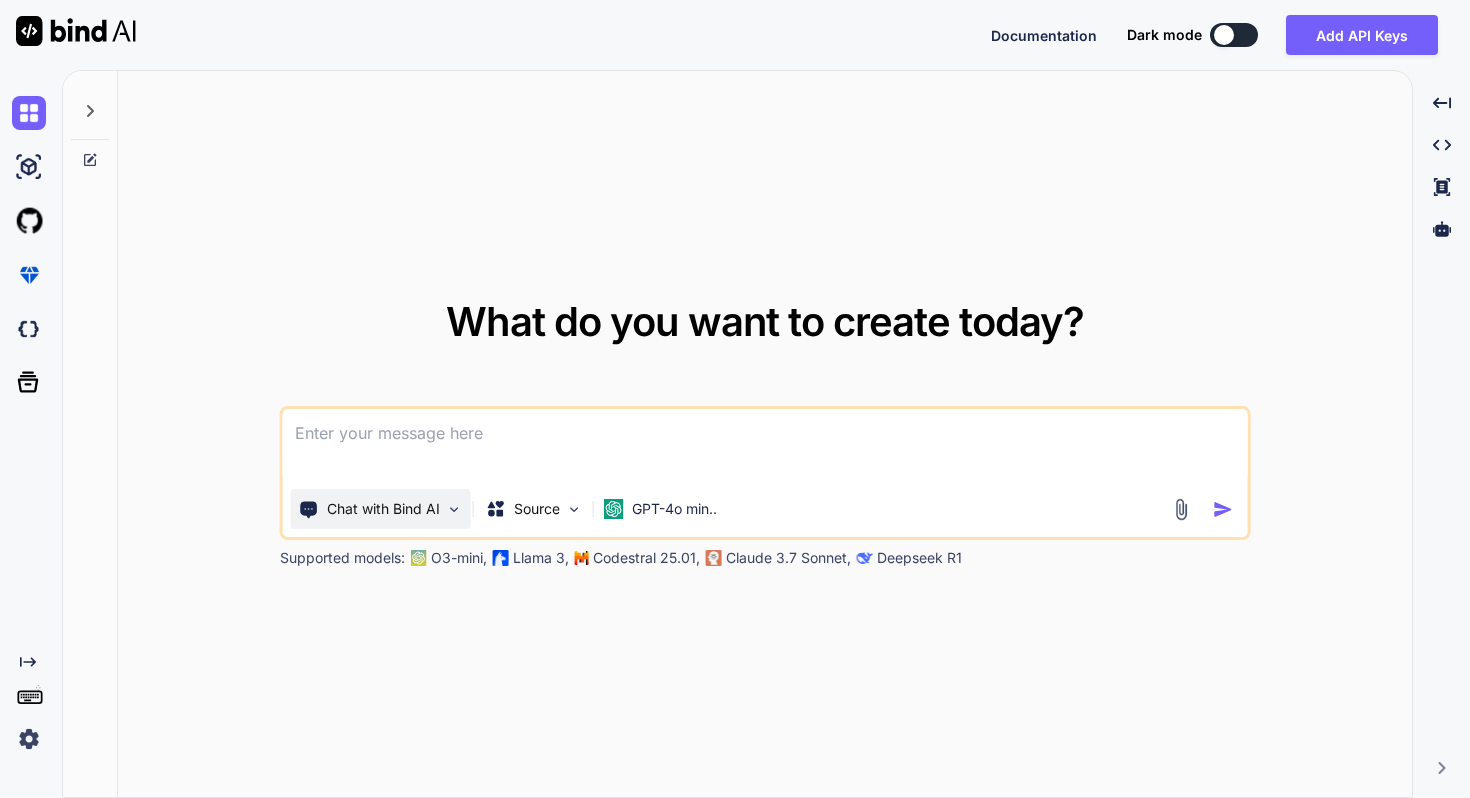 click at bounding box center (454, 509) 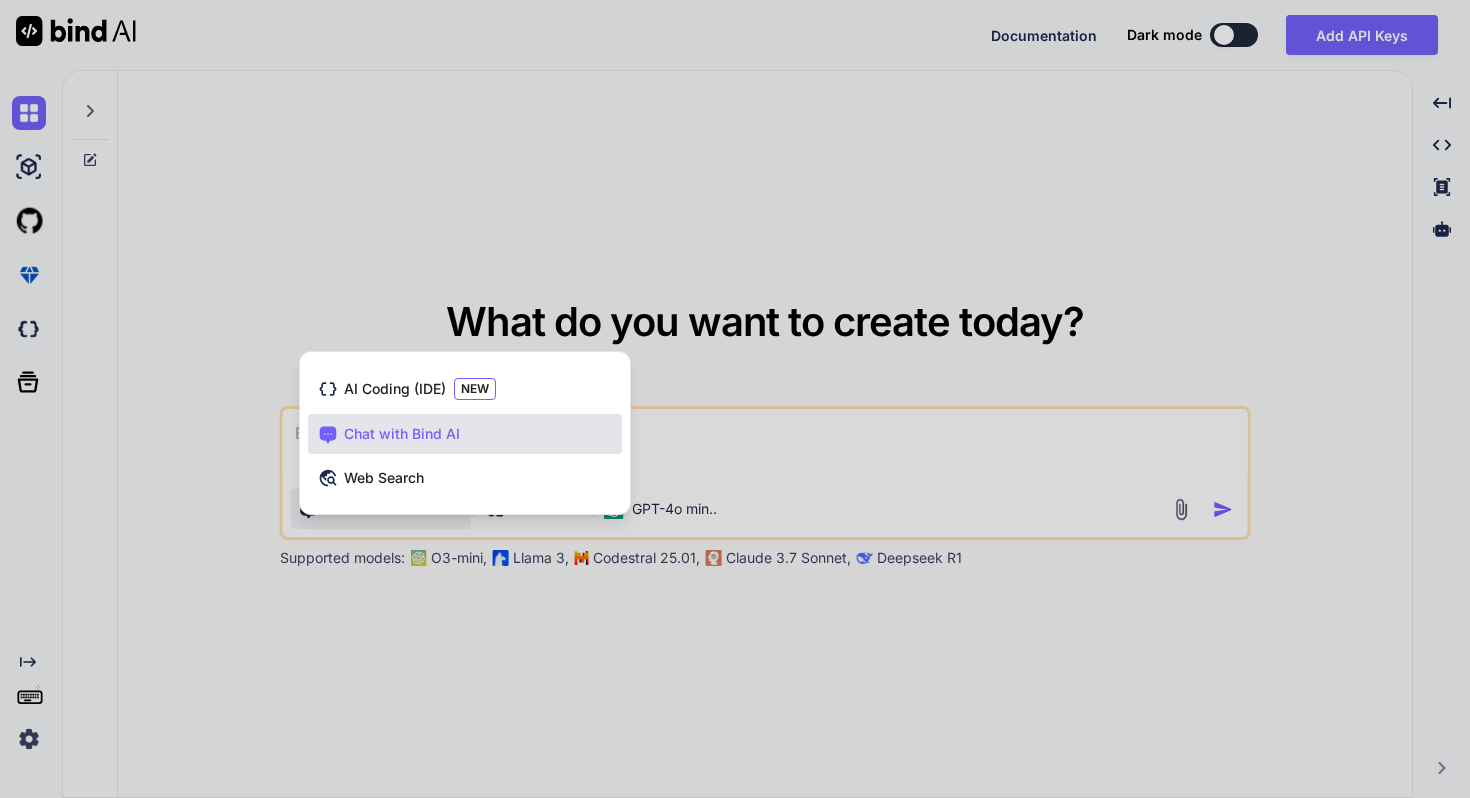 click at bounding box center [735, 399] 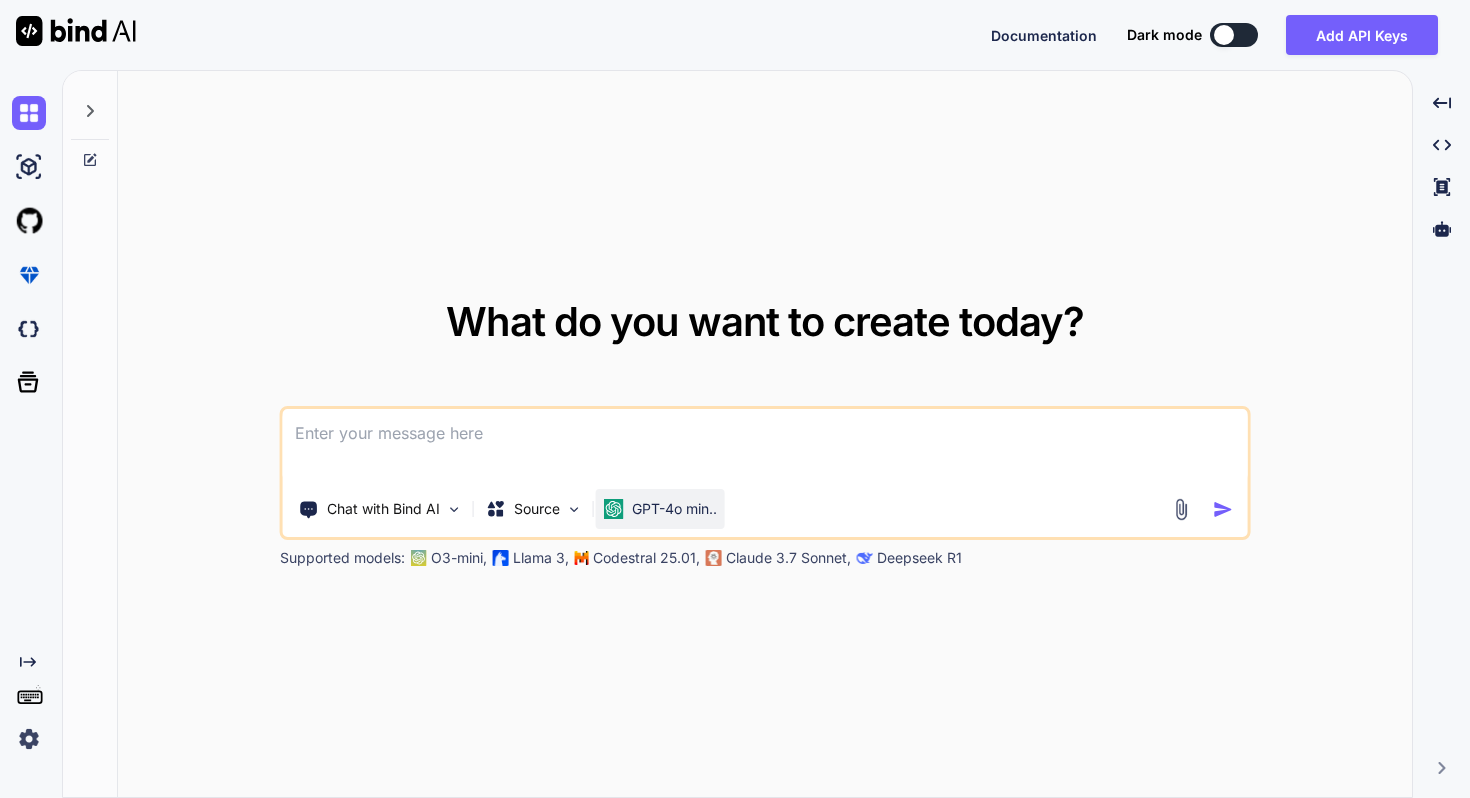 click on "GPT-4o min.." at bounding box center (660, 509) 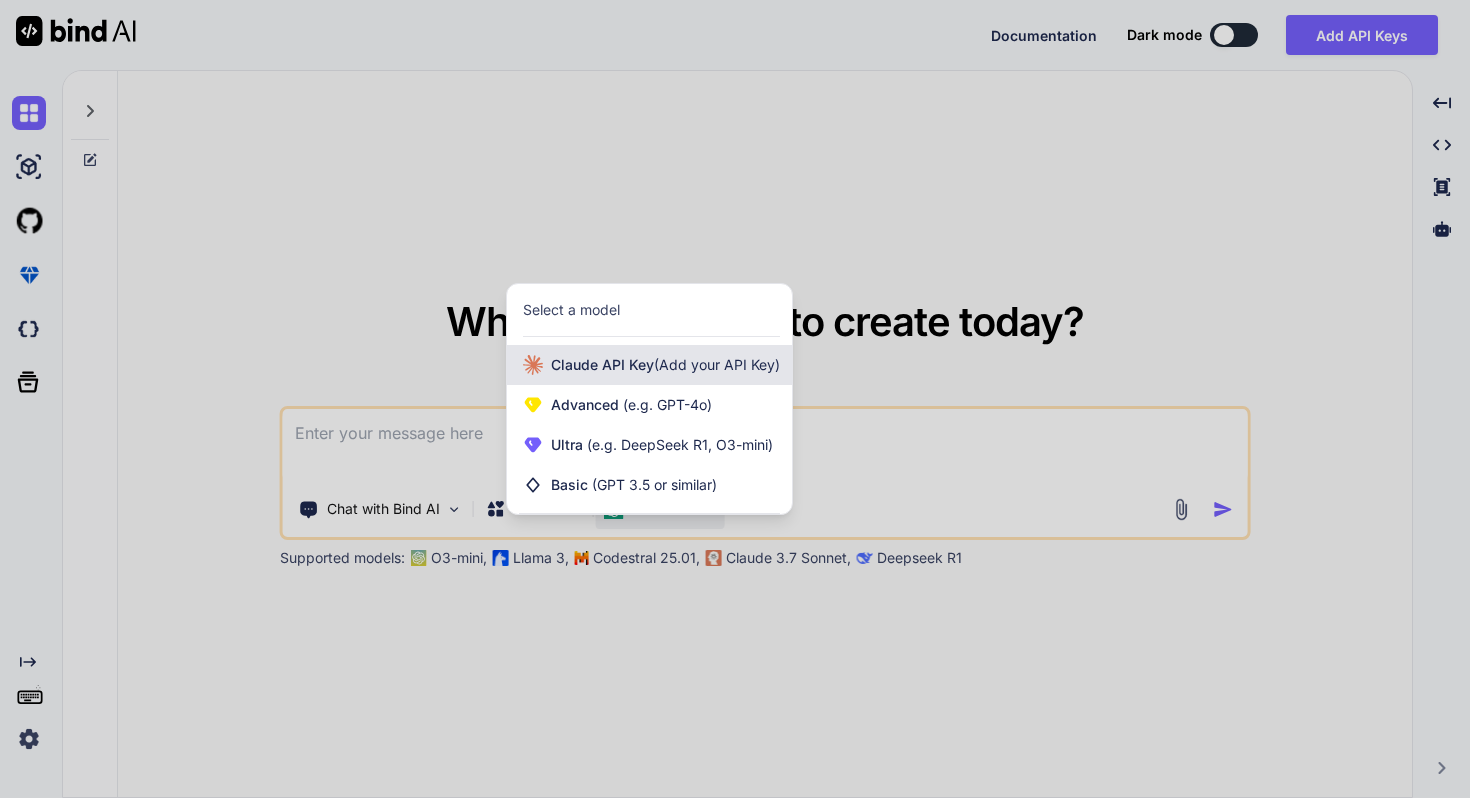 click on "Claude API Key (Add your API Key)" at bounding box center [665, 365] 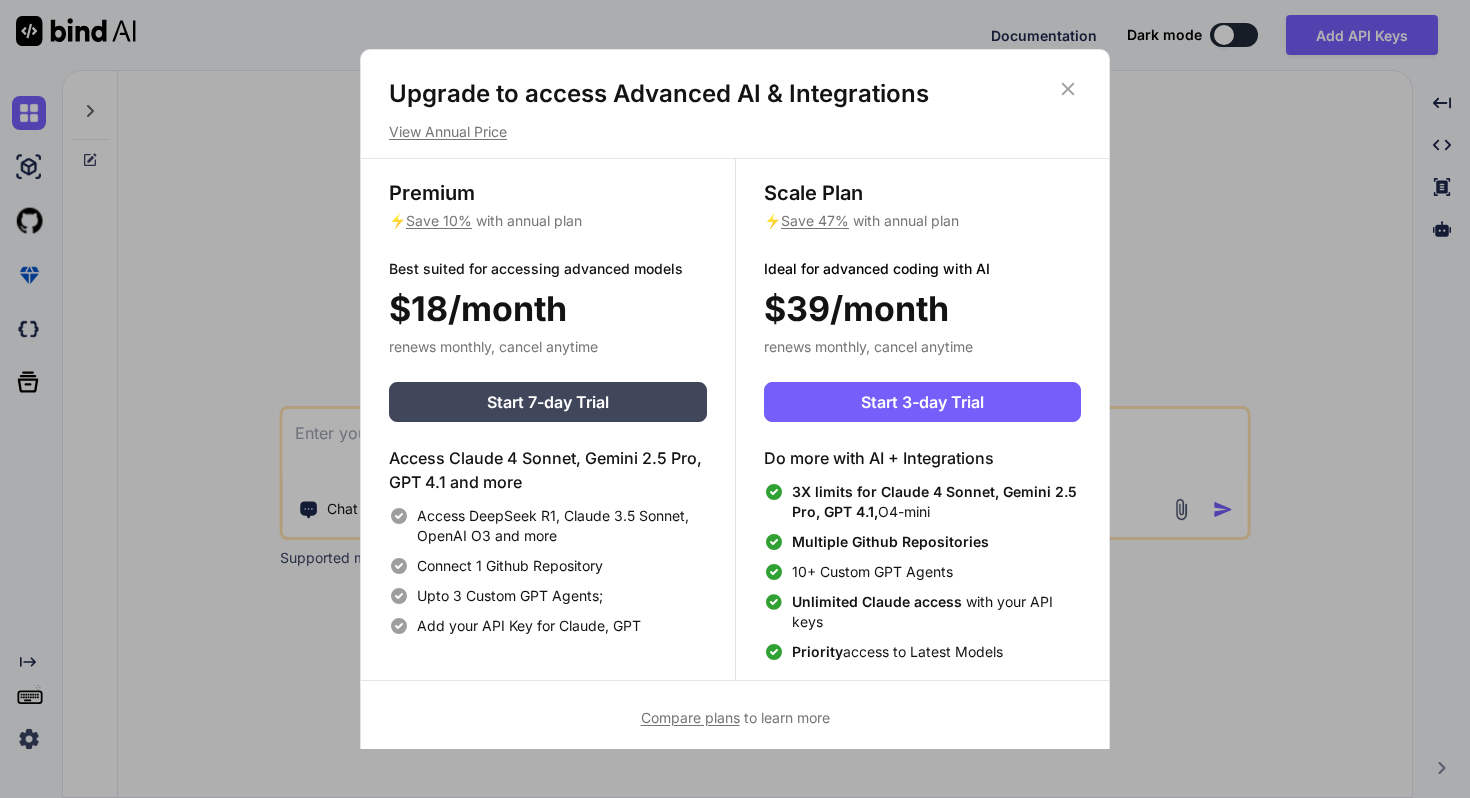 click on "Upgrade to access Advanced AI & Integrations  View Annual Price Premium   ⚡ Save 10%   with annual plan Best suited for accessing advanced models $18/month renews monthly, cancel anytime Start 7-day Trial Access Claude 4 Sonnet, Gemini 2.5 Pro, GPT 4.1 and more Access DeepSeek R1, Claude 3.5 Sonnet, OpenAI O3 and more Connect 1 Github Repository Upto 3 Custom GPT Agents; Add your API Key for Claude, GPT Scale Plan   ⚡ Save 47%   with annual plan Ideal for advanced coding with AI $39/month renews monthly, cancel anytime Start 3-day Trial Do more with AI + Integrations 3X limits for Claude 4 Sonnet, Gemini 2.5 Pro, GPT 4.1, O4-mini Multiple Github Repositories 10+ Custom GPT Agents Unlimited Claude access   with your API keys Priority  access to Latest Models Compare plans   to learn more" at bounding box center [735, 403] 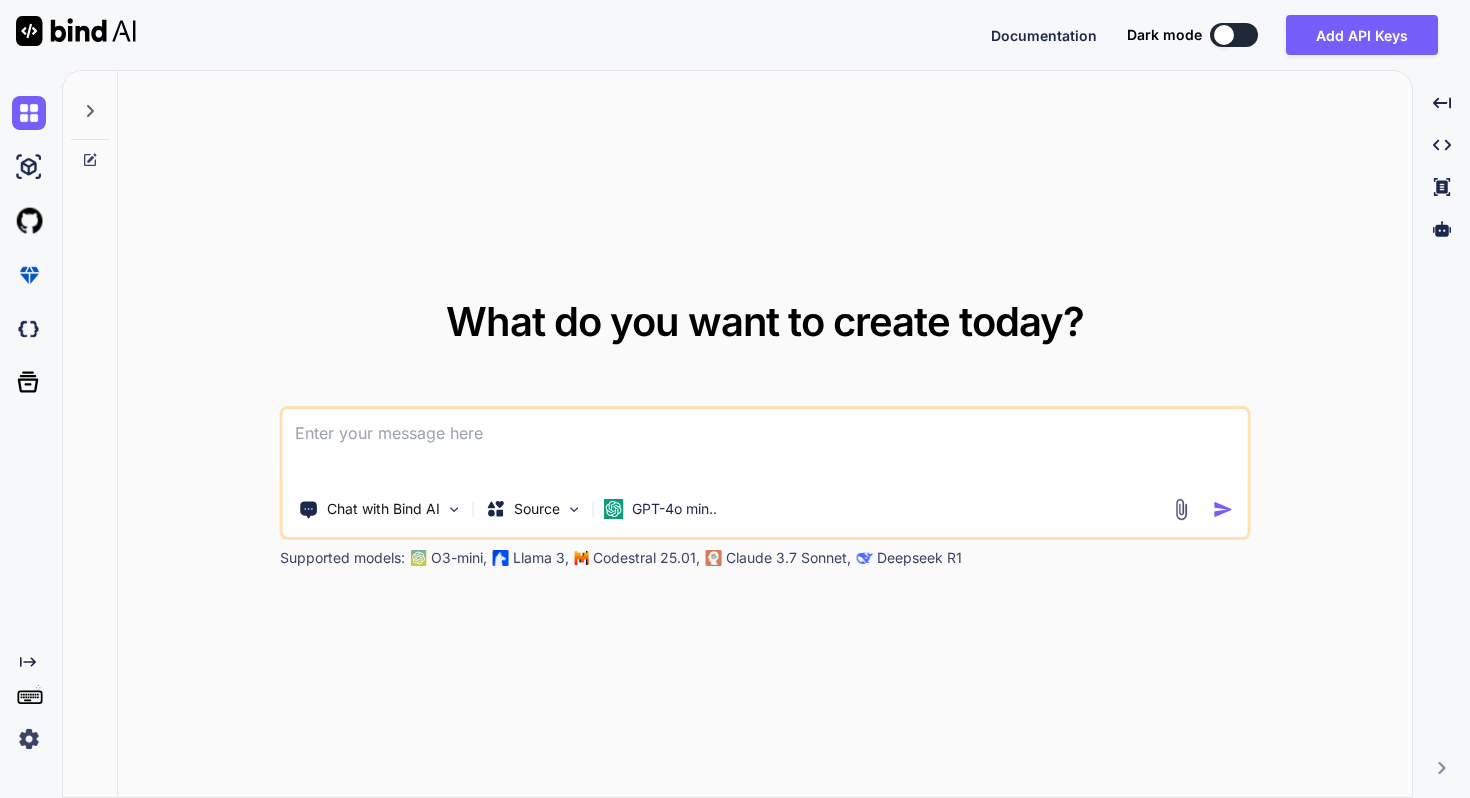 click at bounding box center [765, 446] 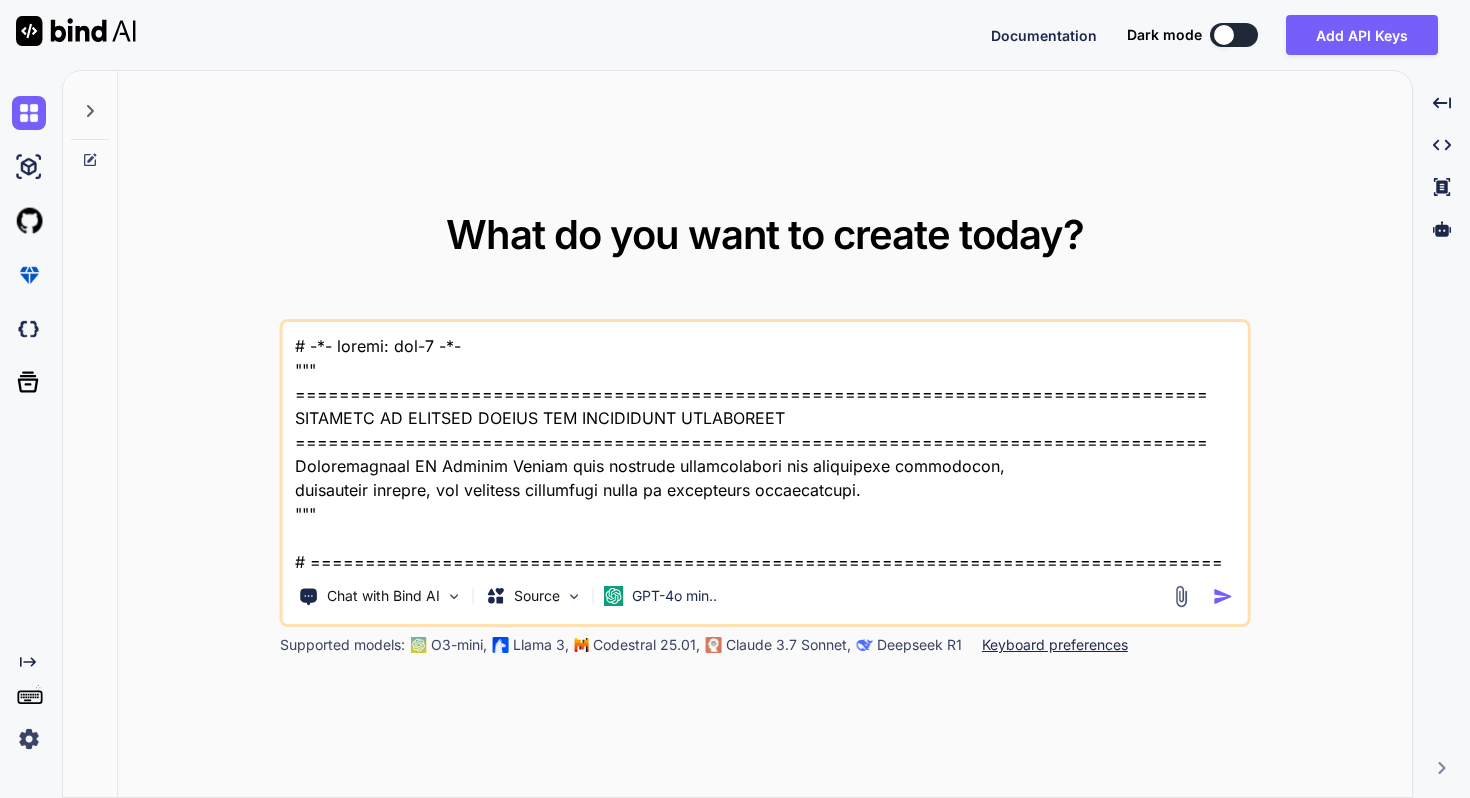 scroll, scrollTop: 61850, scrollLeft: 0, axis: vertical 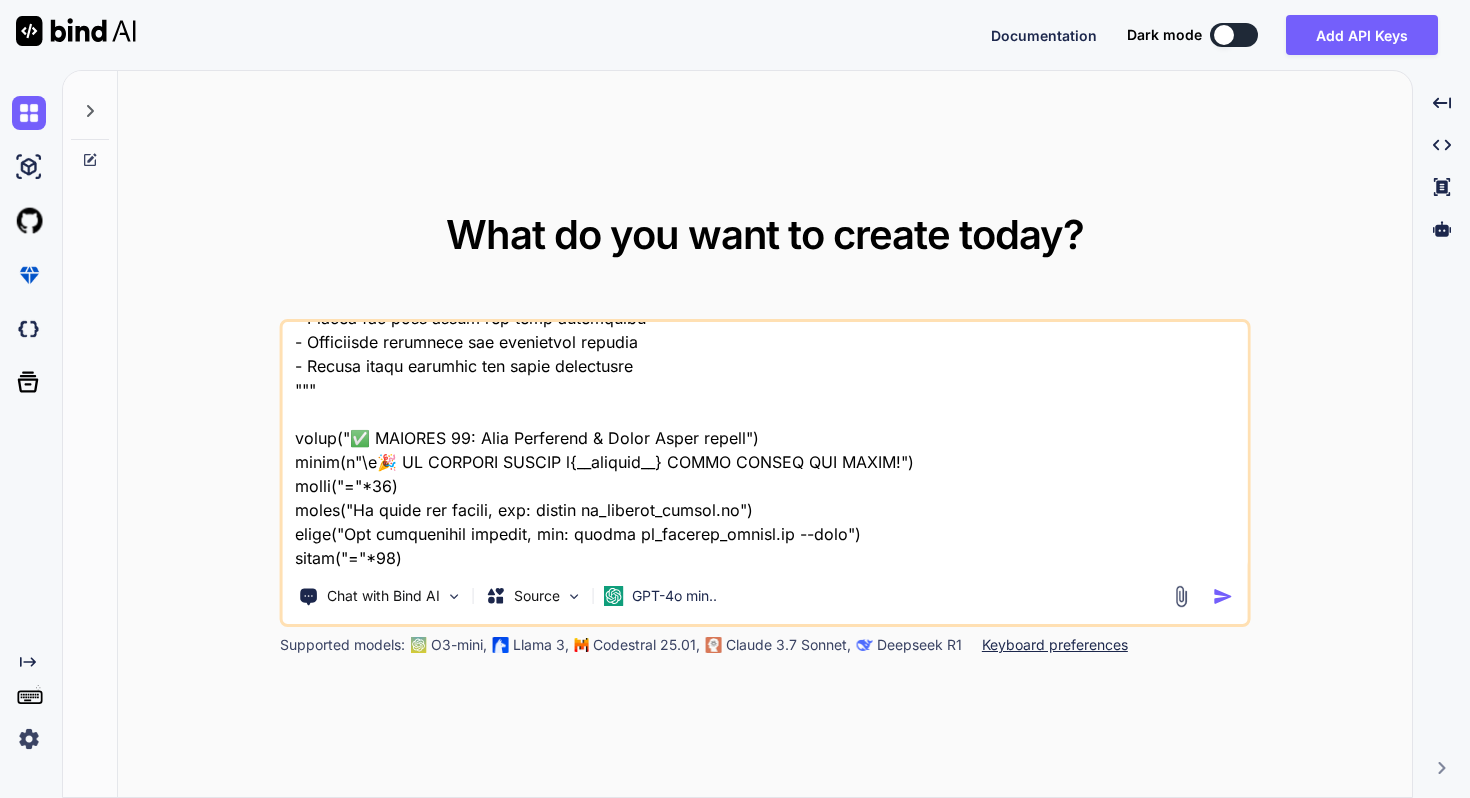 click at bounding box center (765, 446) 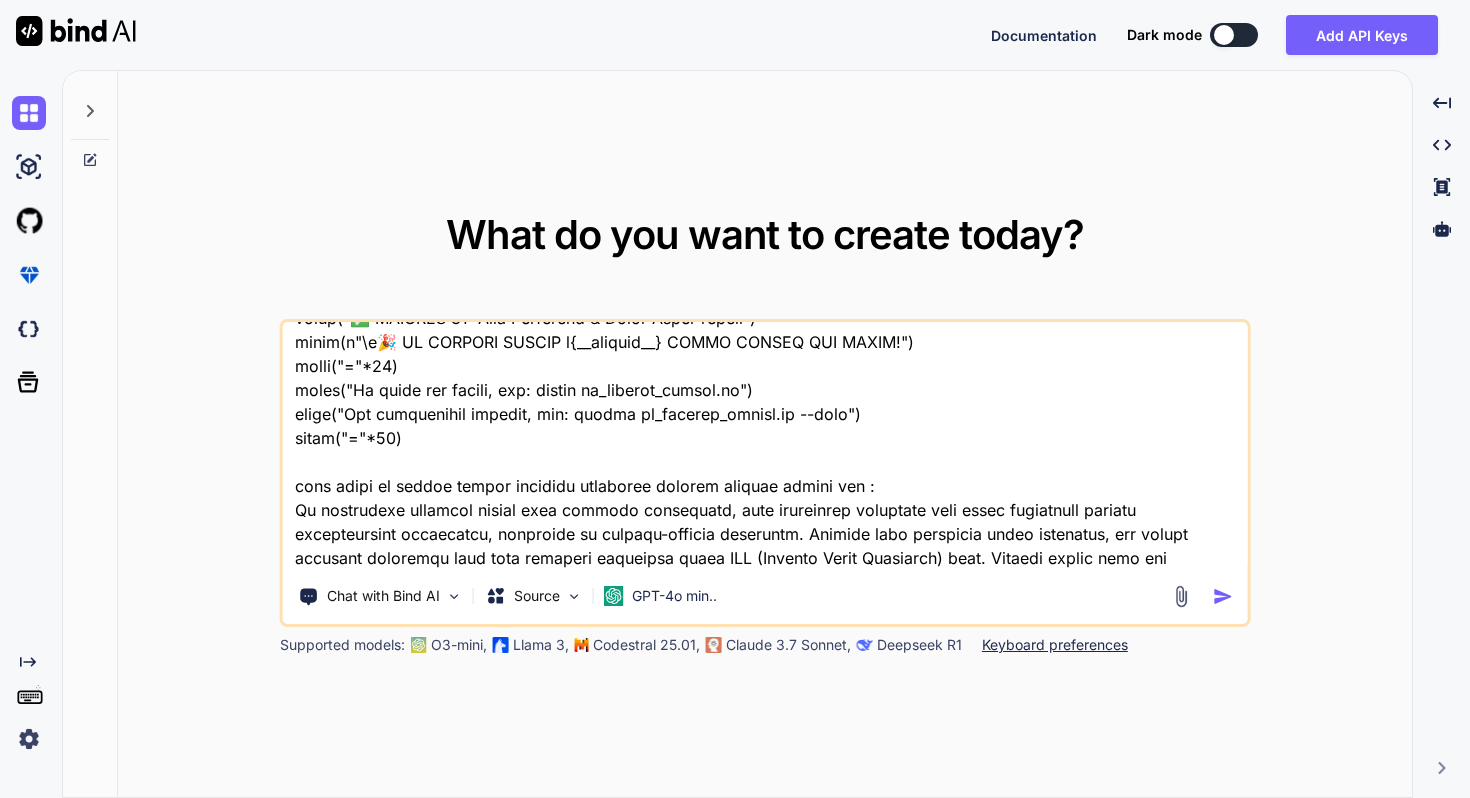 scroll, scrollTop: 62090, scrollLeft: 0, axis: vertical 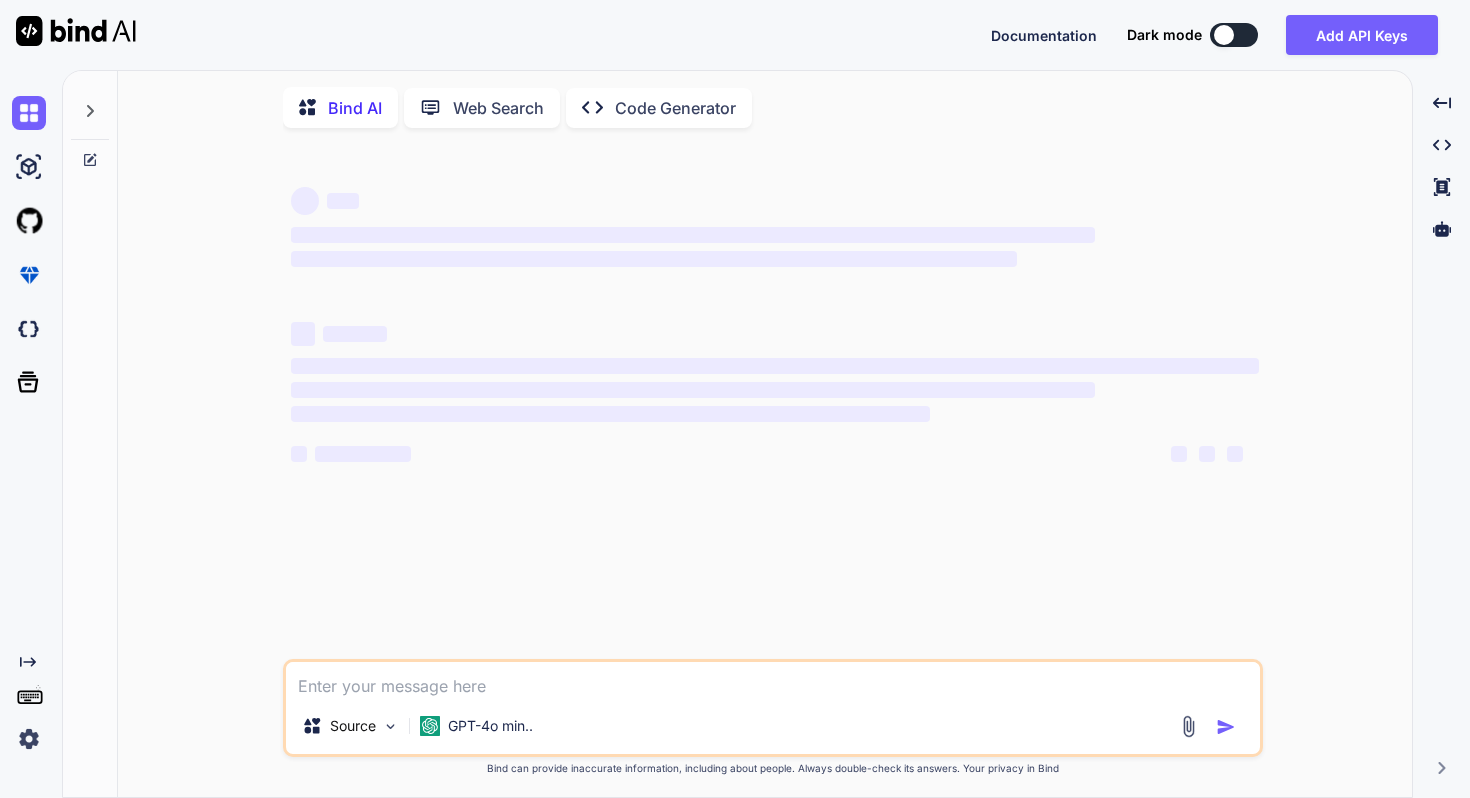 click on "‌ ‌ ‌ ‌ ‌ ‌ ‌ ‌ ‌ ‌ ‌ ‌ ‌ ‌" at bounding box center [775, 401] 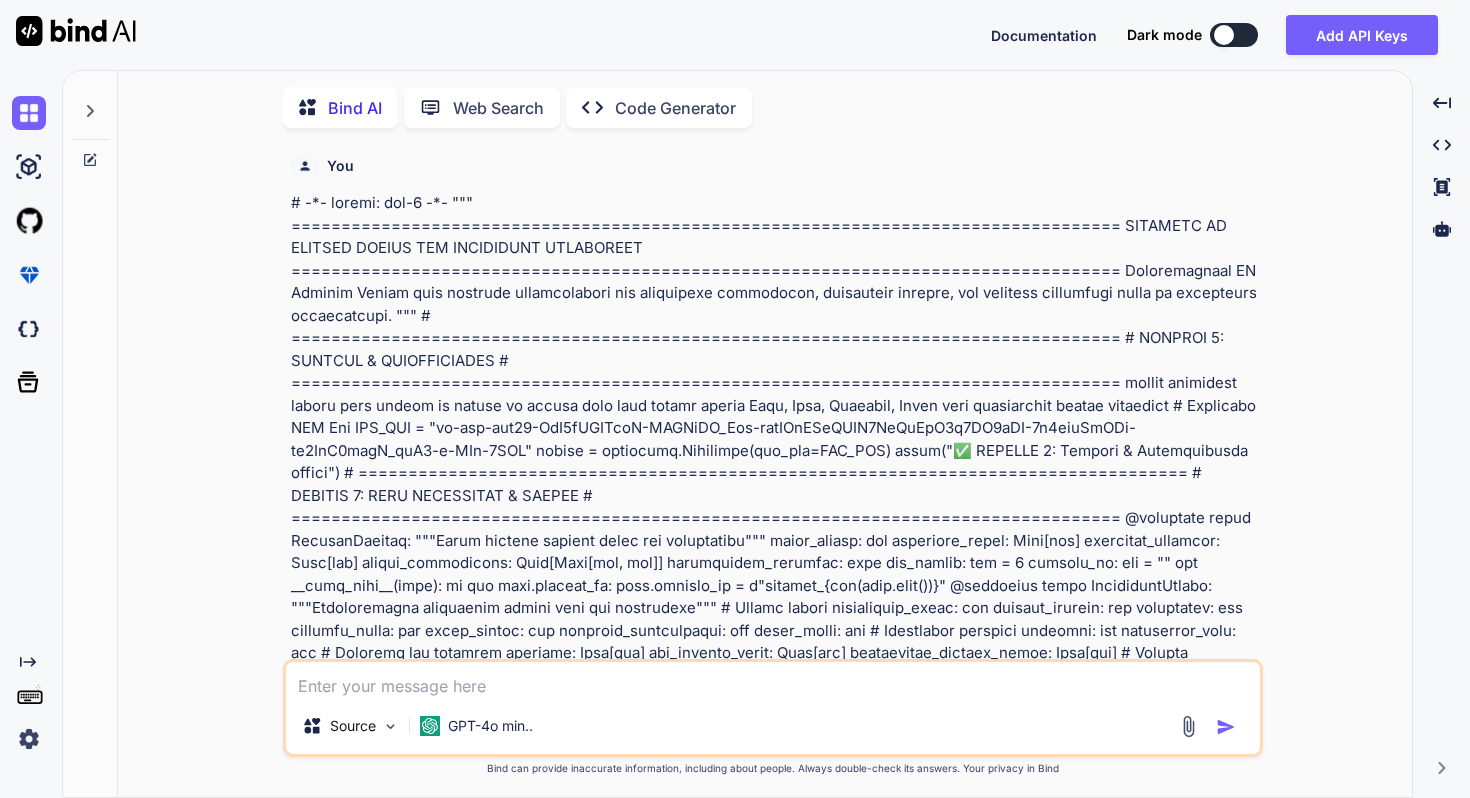 scroll, scrollTop: 8, scrollLeft: 0, axis: vertical 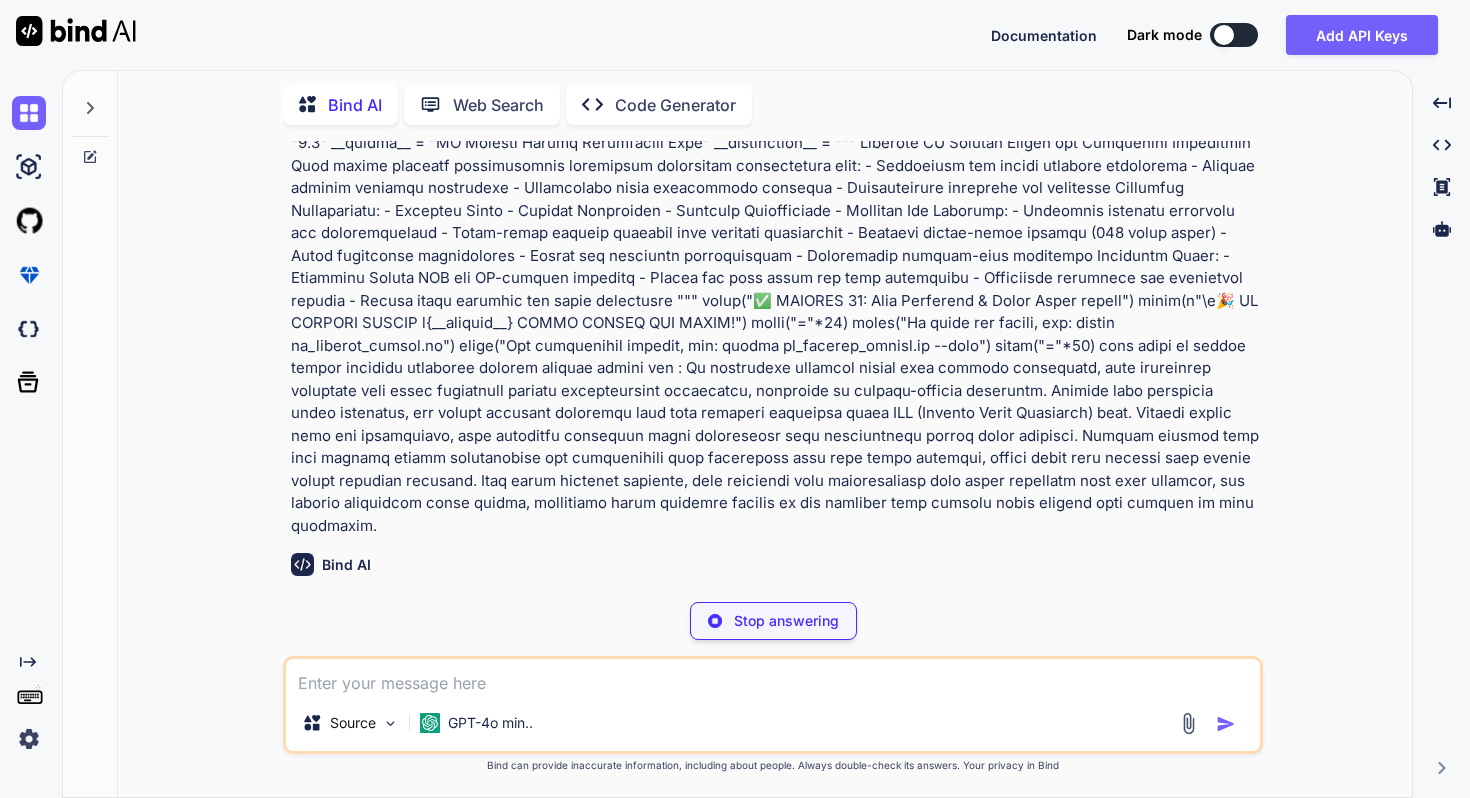 click on "Open in Editor" at bounding box center [356, 801] 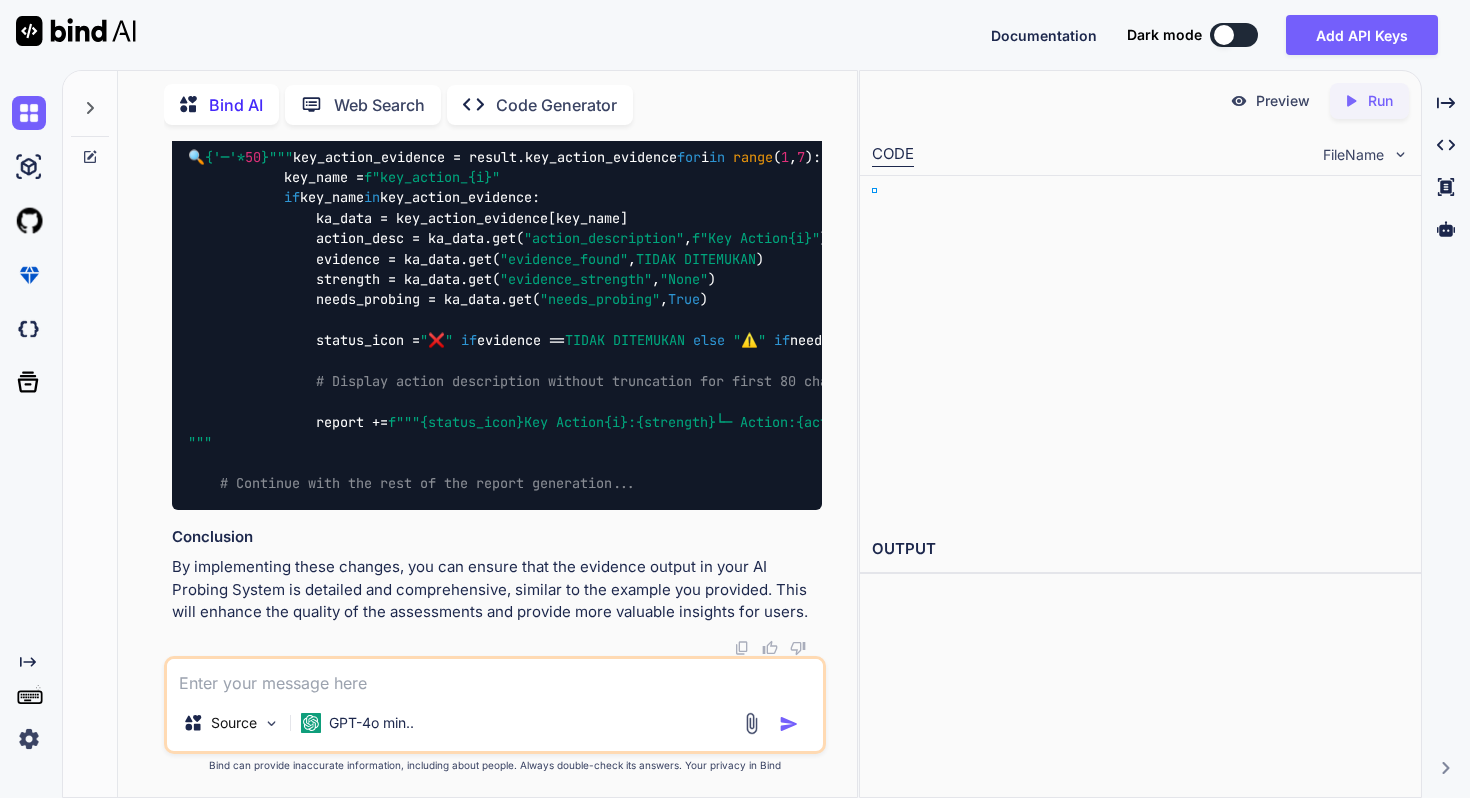 scroll, scrollTop: 30075, scrollLeft: 0, axis: vertical 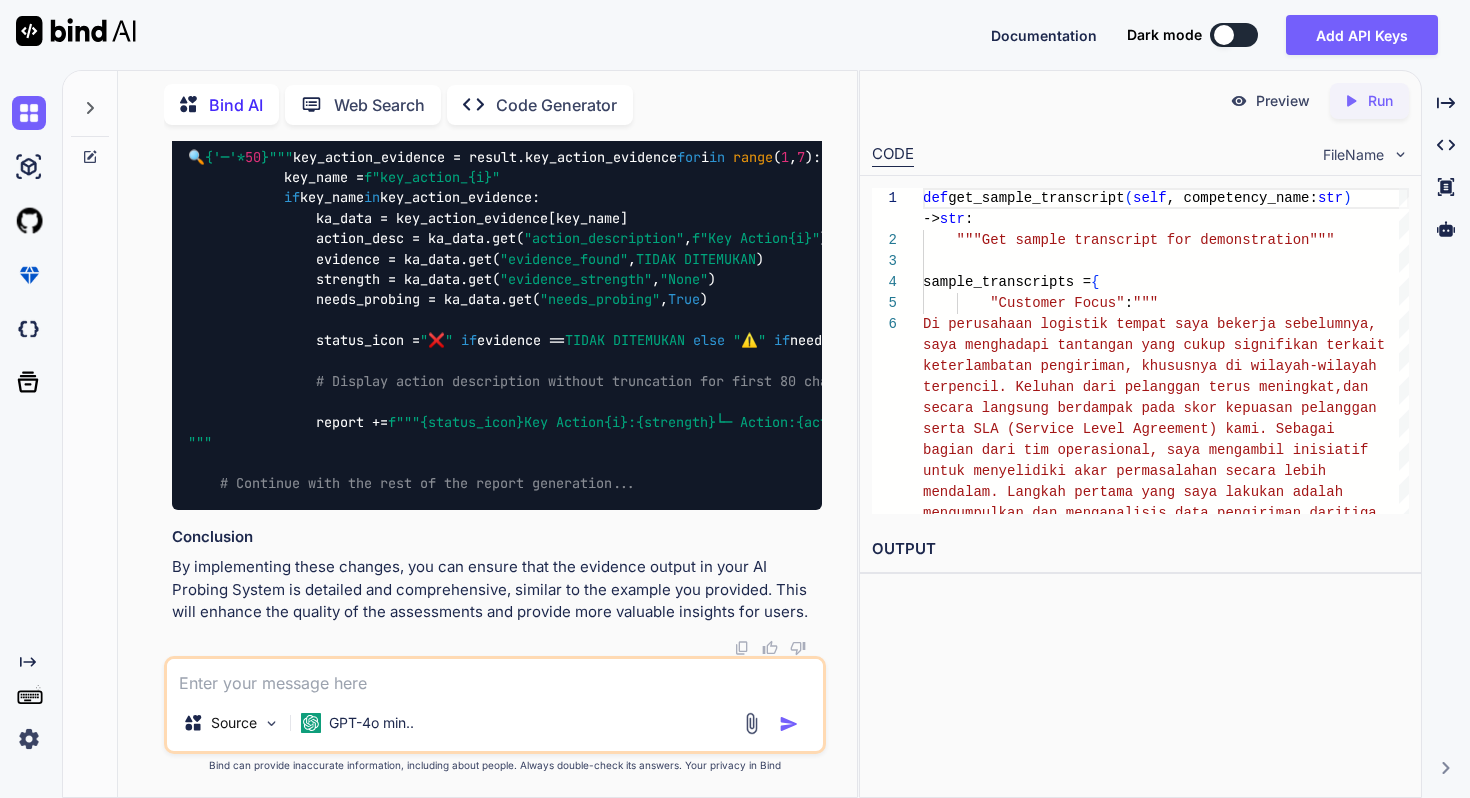 click at bounding box center (495, 677) 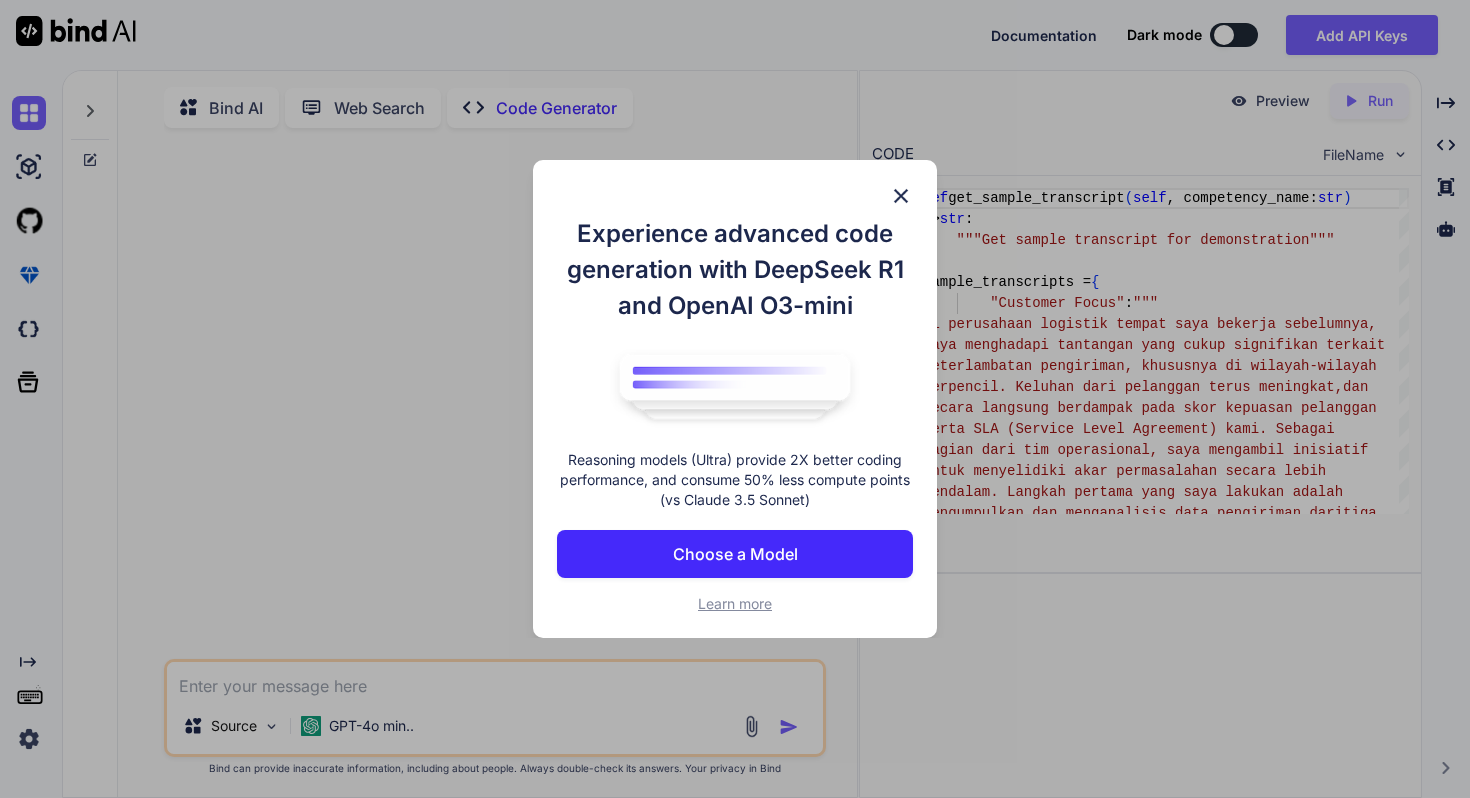 click at bounding box center (901, 196) 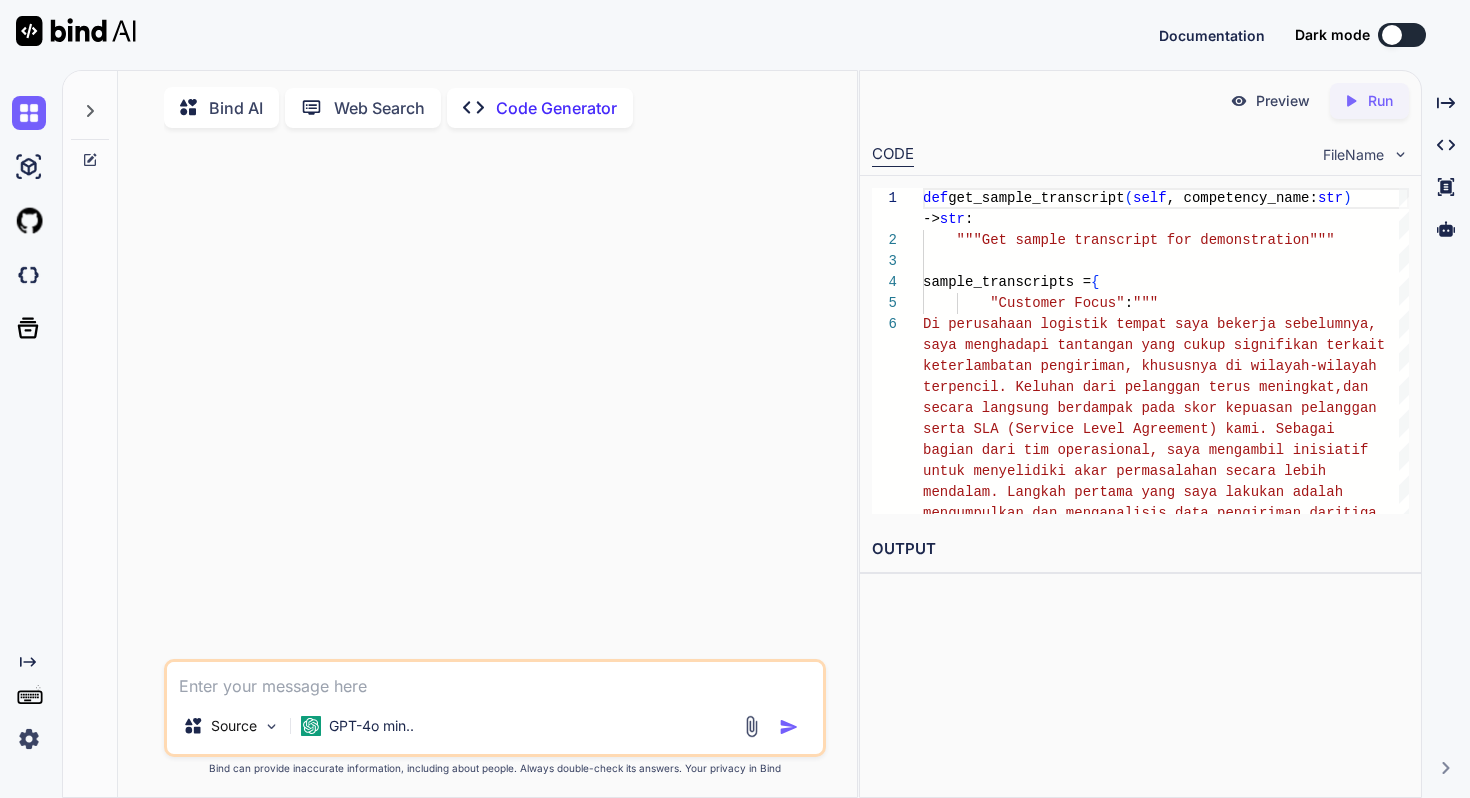 click at bounding box center (495, 680) 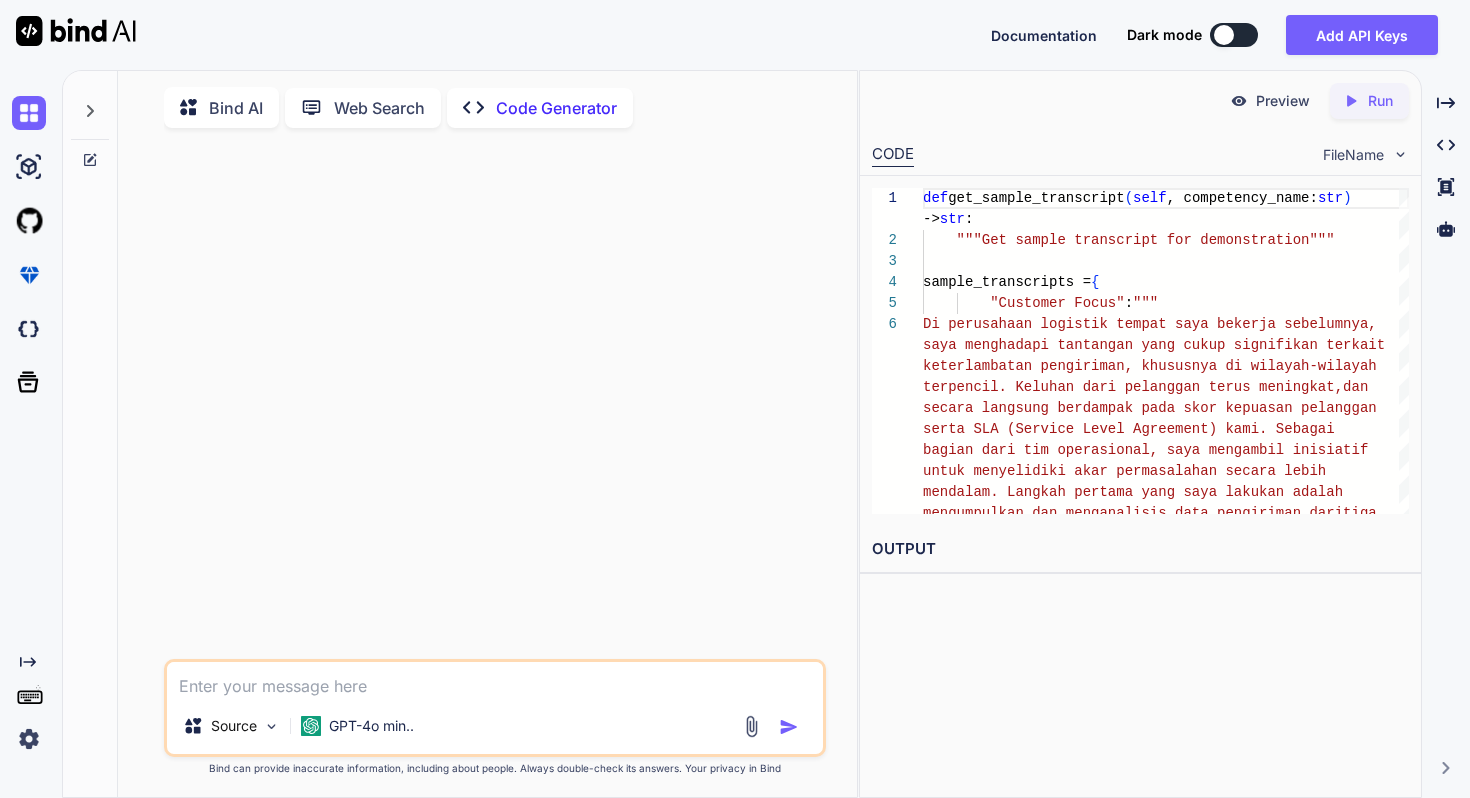 paste on "Di perusahaan logistik tempat saya bekerja sebelumnya, saya menghadapi tantangan yang cukup signifikan terkait keterlambatan pengiriman, khususnya di wilayah-wilayah terpencil. Keluhan dari pelanggan terus meningkat, dan secara langsung berdampak pada skor kepuasan pelanggan serta SLA (Service Level Agreement) kami. Sebagai bagian dari tim operasional, saya mengambil inisiatif untuk menyelidiki akar permasalahan secara lebih mendalam. Langkah pertama yang saya lakukan adalah mengumpulkan dan menganalisis data pengiriman dari tiga bulan terakhir, dengan fokus pada wilayah yang paling banyak menerima komplain. Dari hasil analisis tersebut, saya menemukan pola keterlambatan yang cukup konsisten pada rute tertentu, dan setelah ditelusuri lebih lanjut, bottleneck utama ternyata terjadi di hub regional yang menjadi titik transit bagi kiriman ke area terpencil." 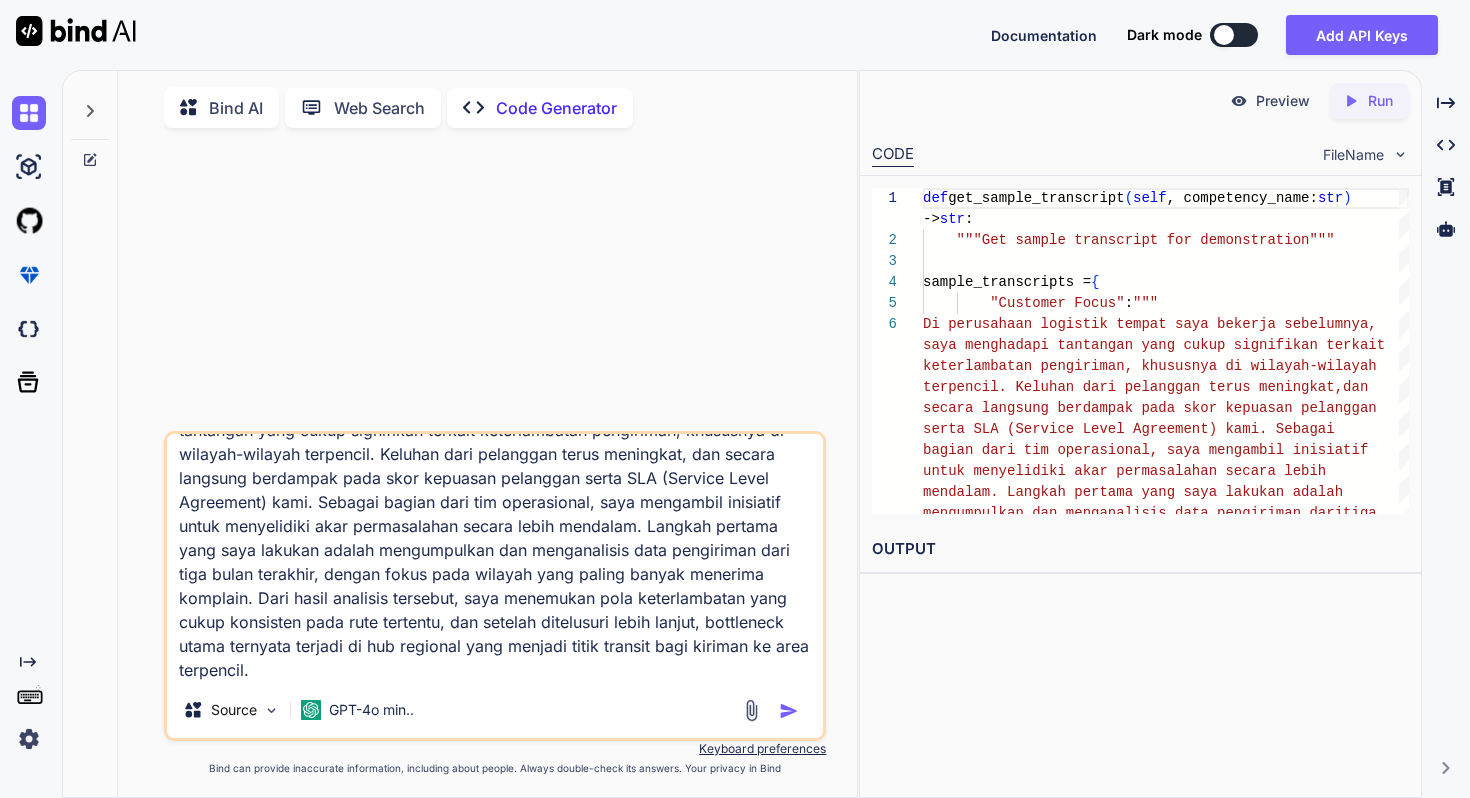 scroll, scrollTop: 100, scrollLeft: 0, axis: vertical 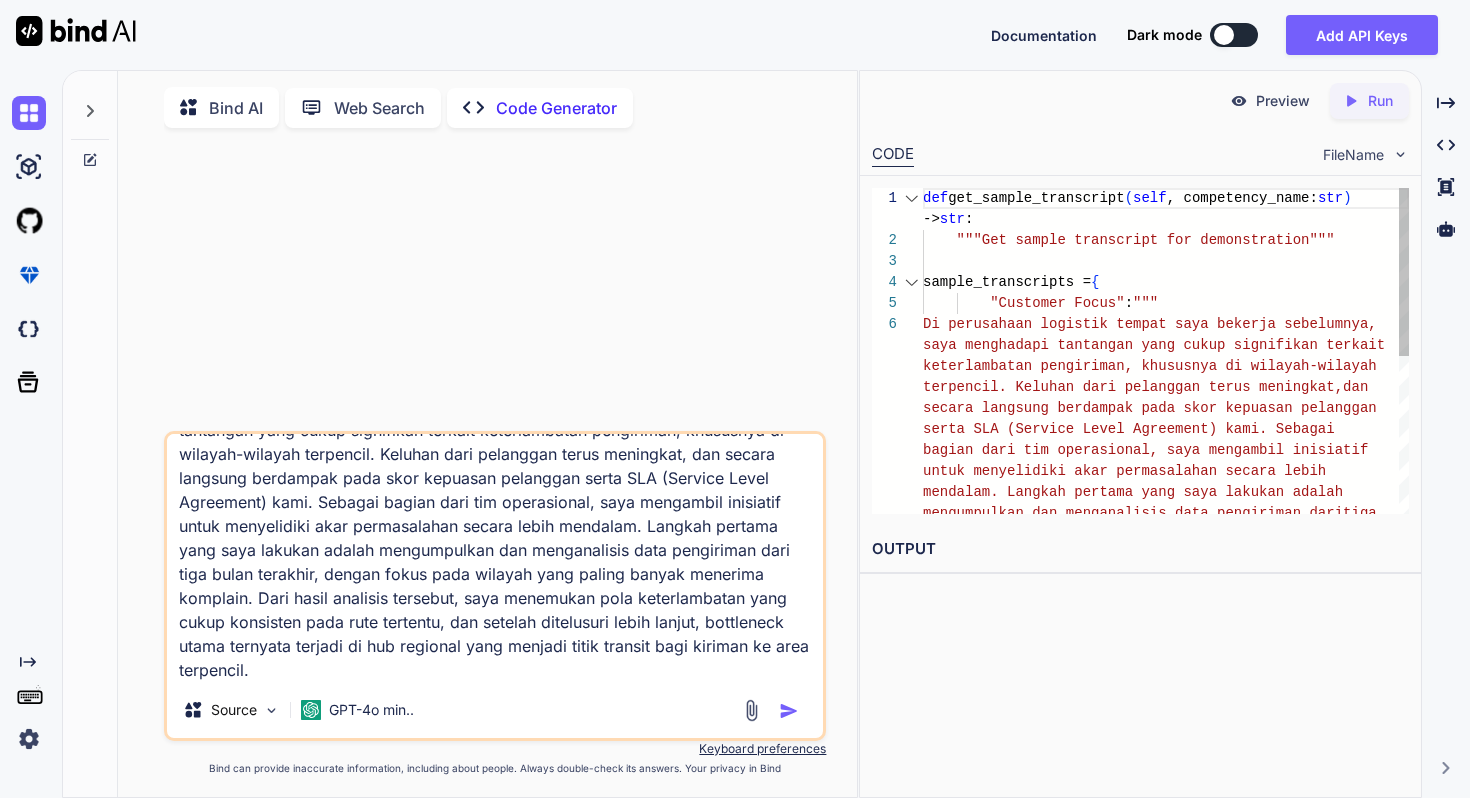 paste on "# -*- loremi: dol-1 -*-
"""
===================================================================================
SITAMETC AD ELITSED DOEIUS TEM INCIDIDUNT UTLABOREET
===================================================================================
Doloremagnaal EN Adminim Veniam quis nostrude ullamcolabori nis aliquipexe commodocon,
duisauteir inrepre, vol velitess cillumfugi nulla pa excepteurs occaecatcupi.
"""
# ===================================================================================
# NONPROI 6: SUNTCUL & QUIOFFICIADES
# ===================================================================================
mollit animidest
laboru pers
undeom is
natuse vo
accusa dolo
laud totamr aperia Eaqu, Ipsa, Quaeabil, Inven
veri quasiarchit beatae vitaedict
# Explicabo NEM Eni
IPS_QUI = "vo-asp-aut86-OdI6fUGITcoN-MAGNiDO_Eos-ratIOnESeQUIN7NeQuEpO9q6DO3aDI-3n8eiuSmODi-te1InC9magN_quA3-e-MIn-2SOL"
nobise = optiocumq.Nihilimpe(quo_pla=FAC_POS)
assum("✅ REPELLE 5: Tempori & Autemquibusda offici")
# =====..." 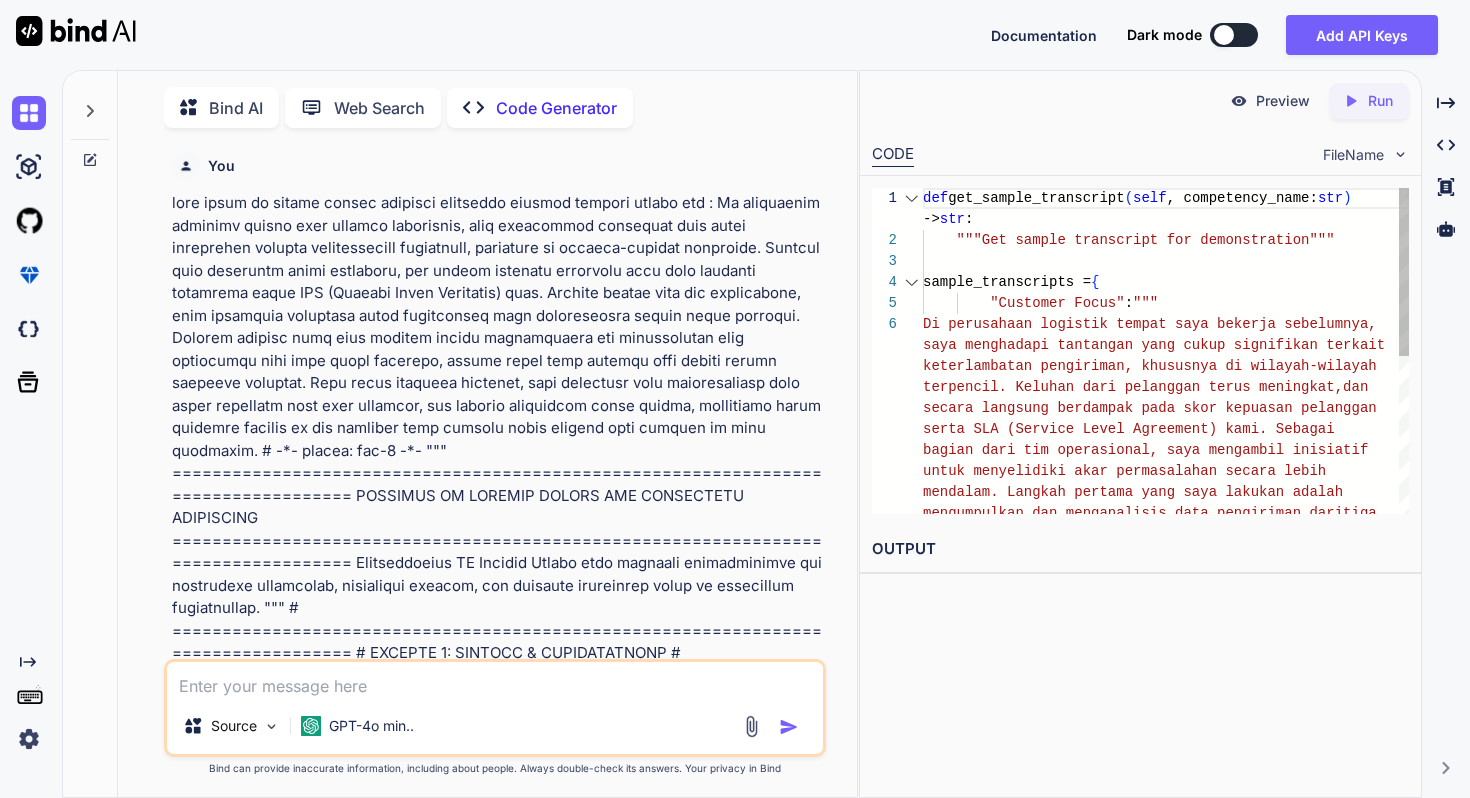 scroll, scrollTop: 0, scrollLeft: 0, axis: both 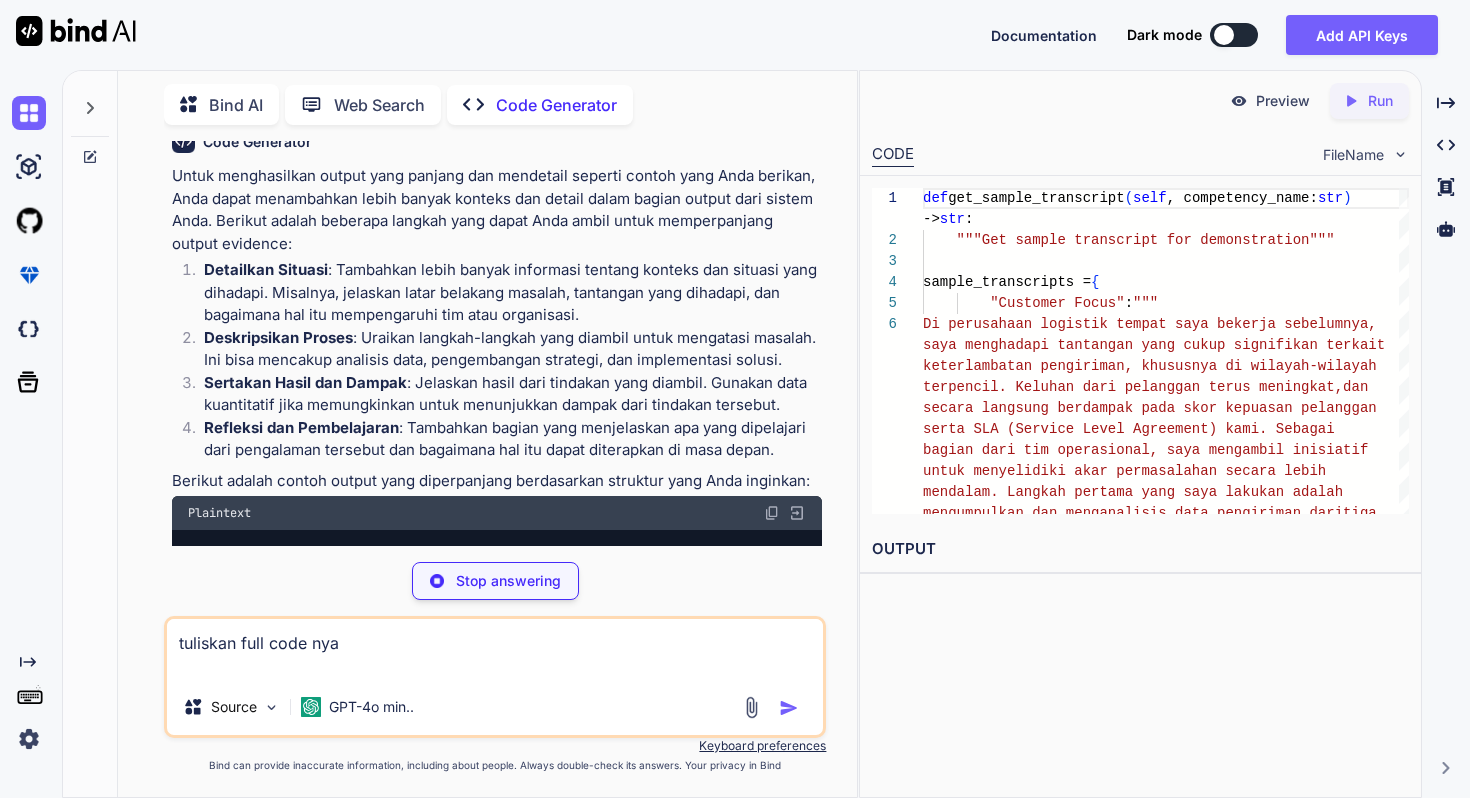 type on "tuliskan full code nya" 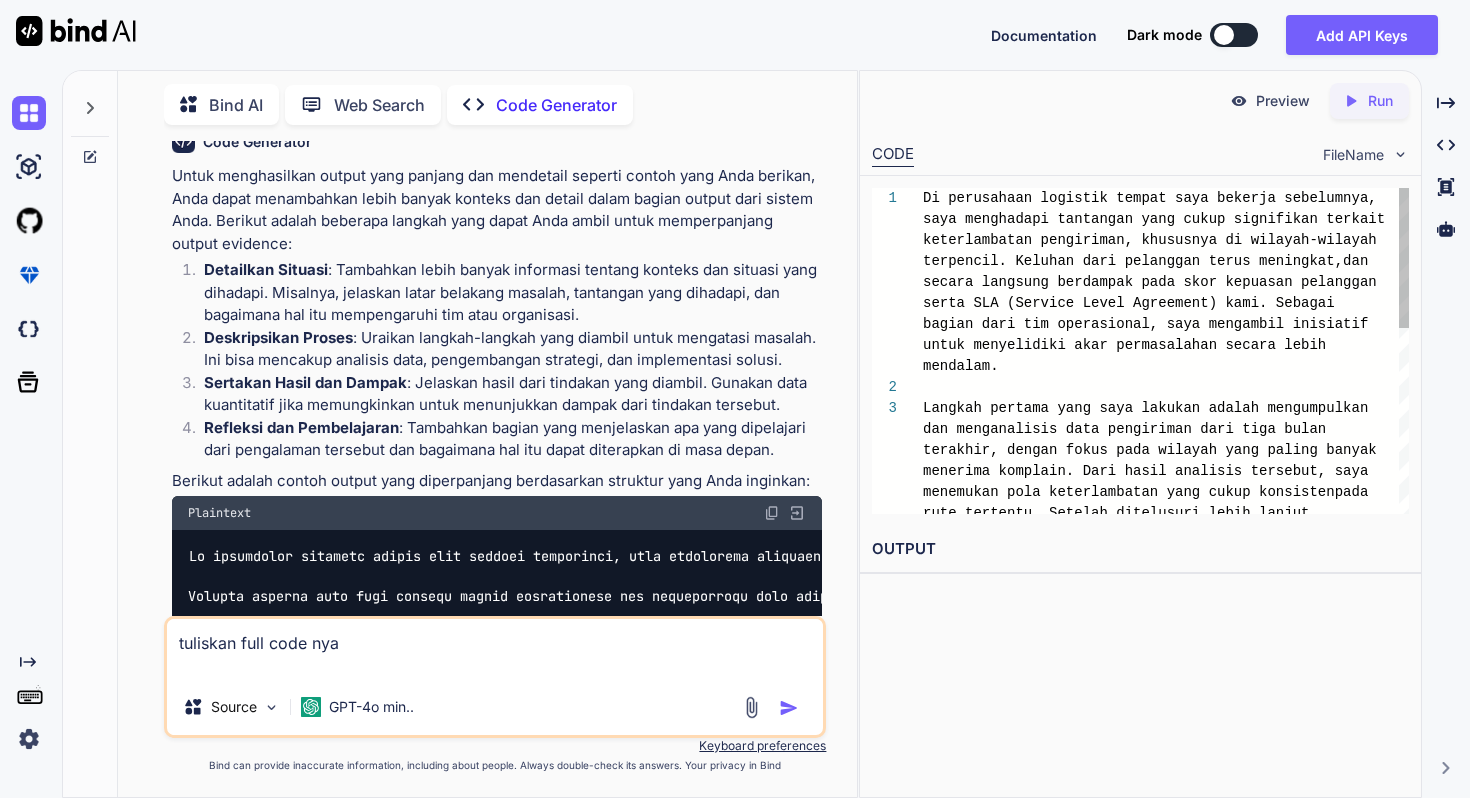 scroll, scrollTop: 28310, scrollLeft: 0, axis: vertical 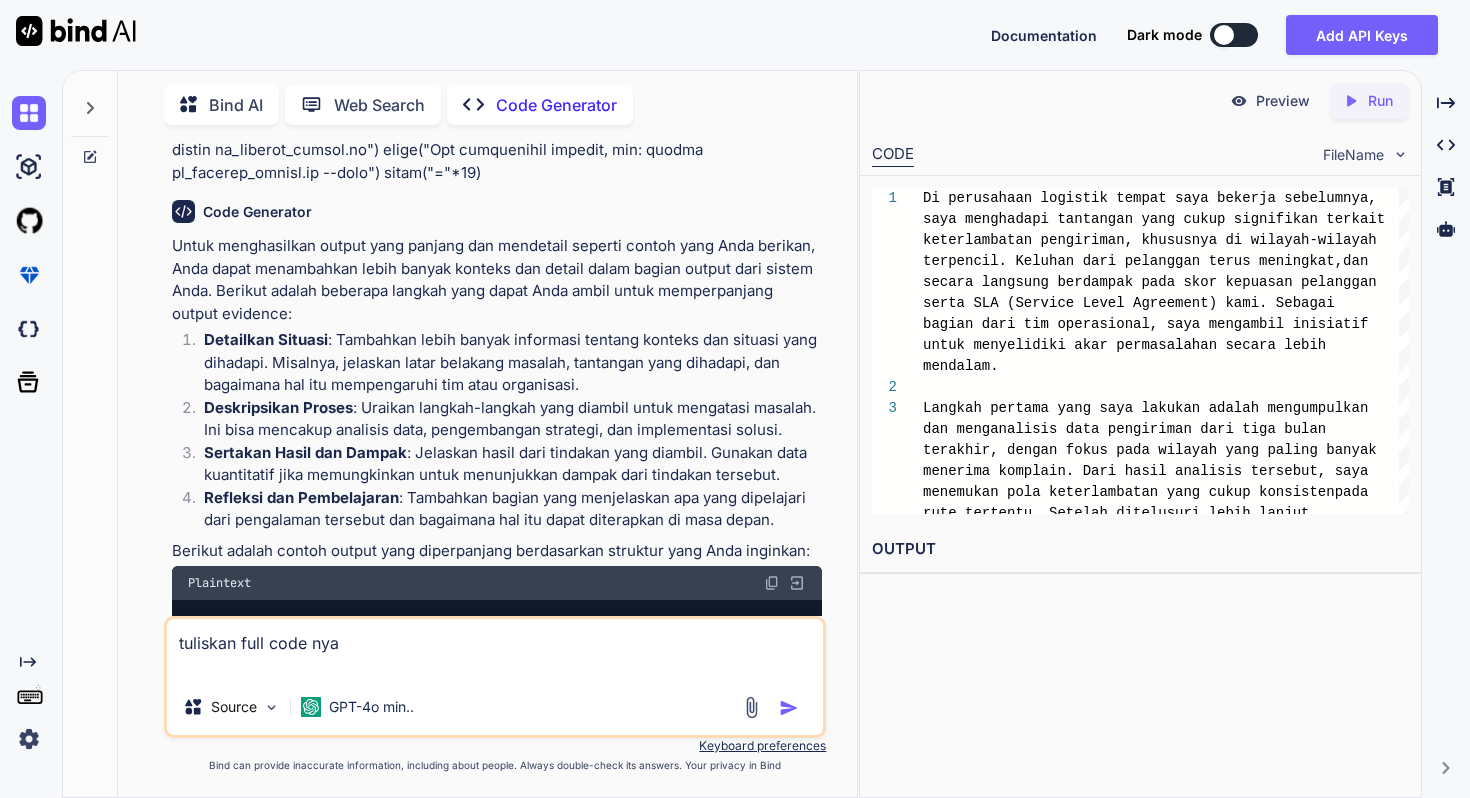 click on "tuliskan full code nya" at bounding box center [495, 649] 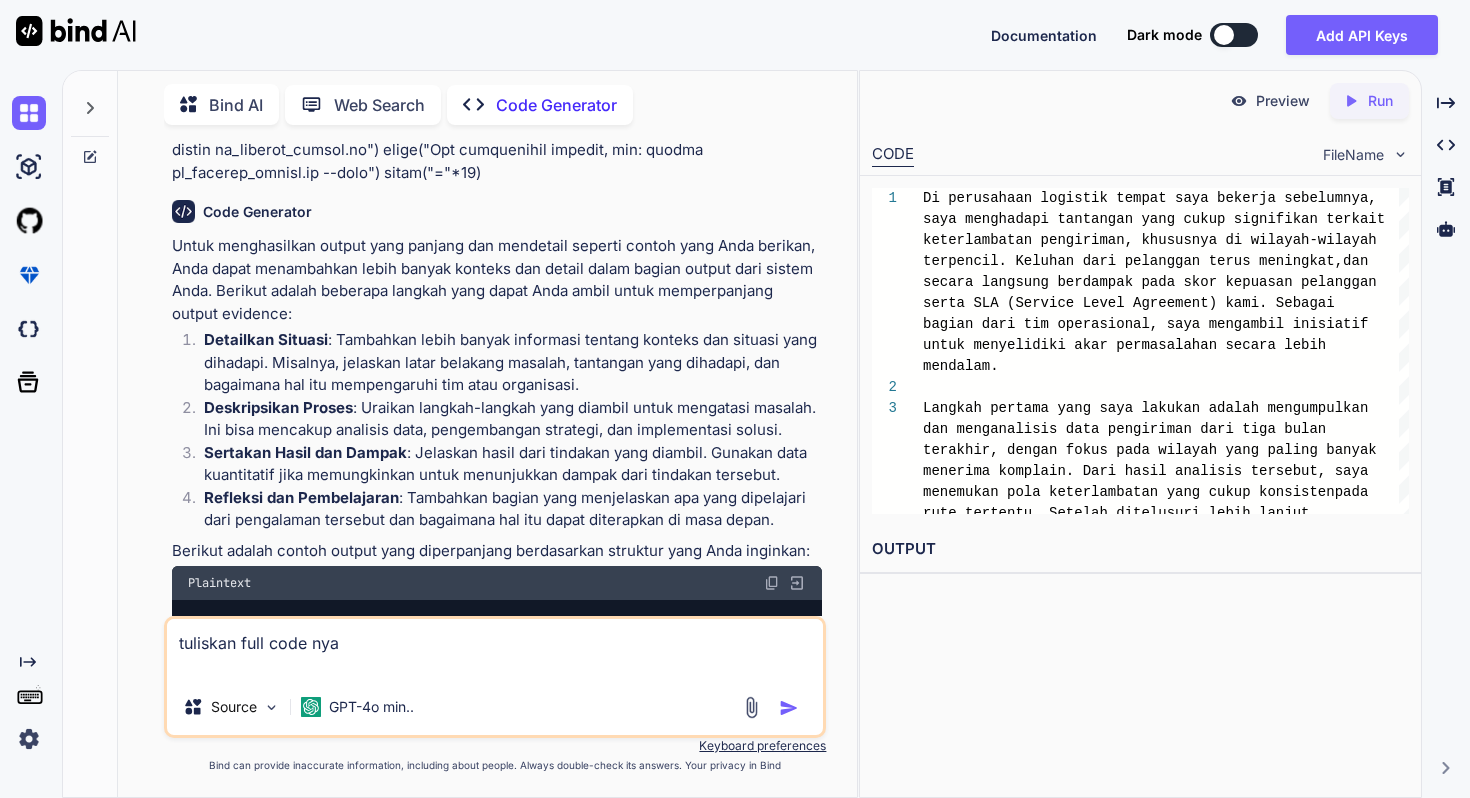 click at bounding box center [789, 708] 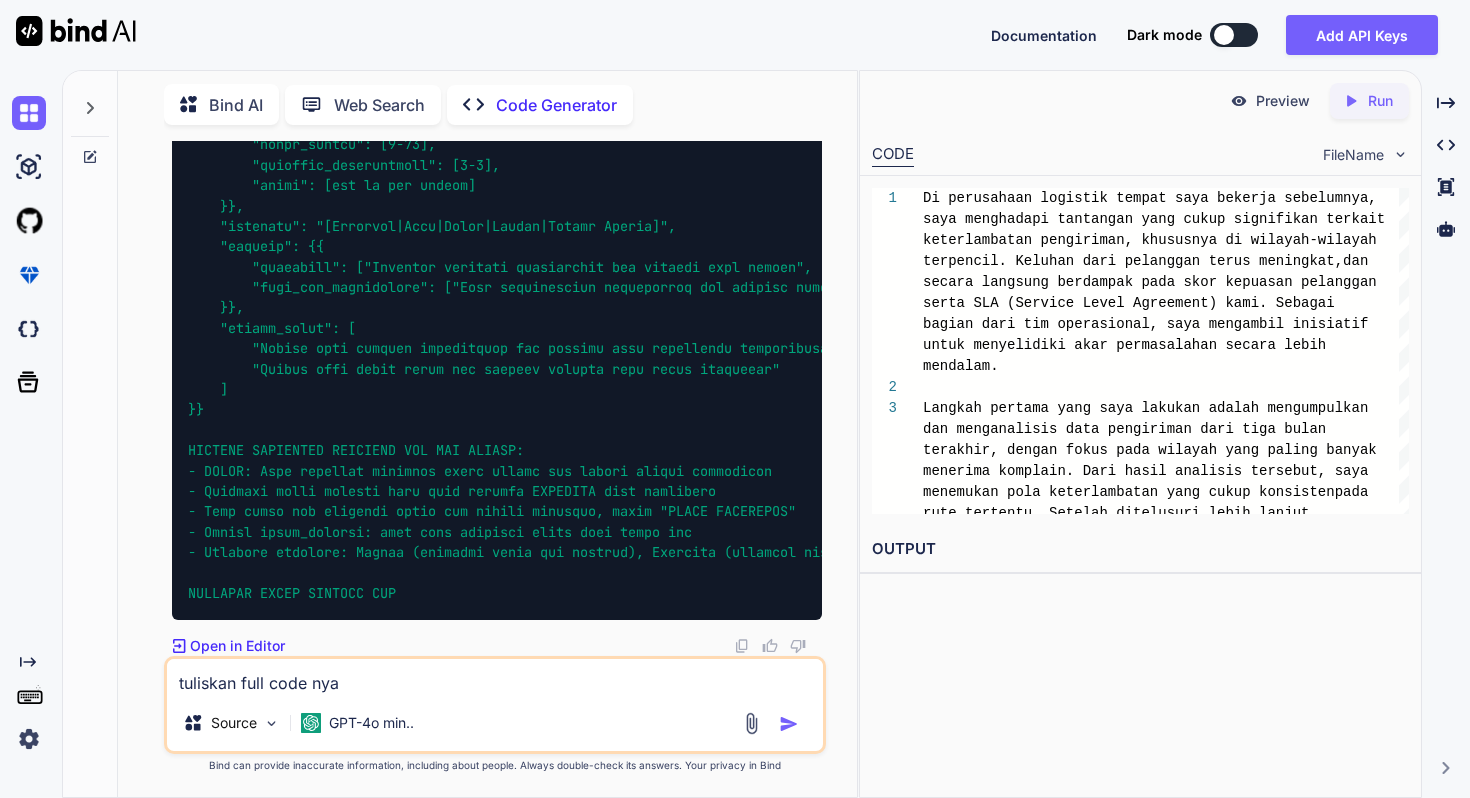 scroll, scrollTop: 35935, scrollLeft: 0, axis: vertical 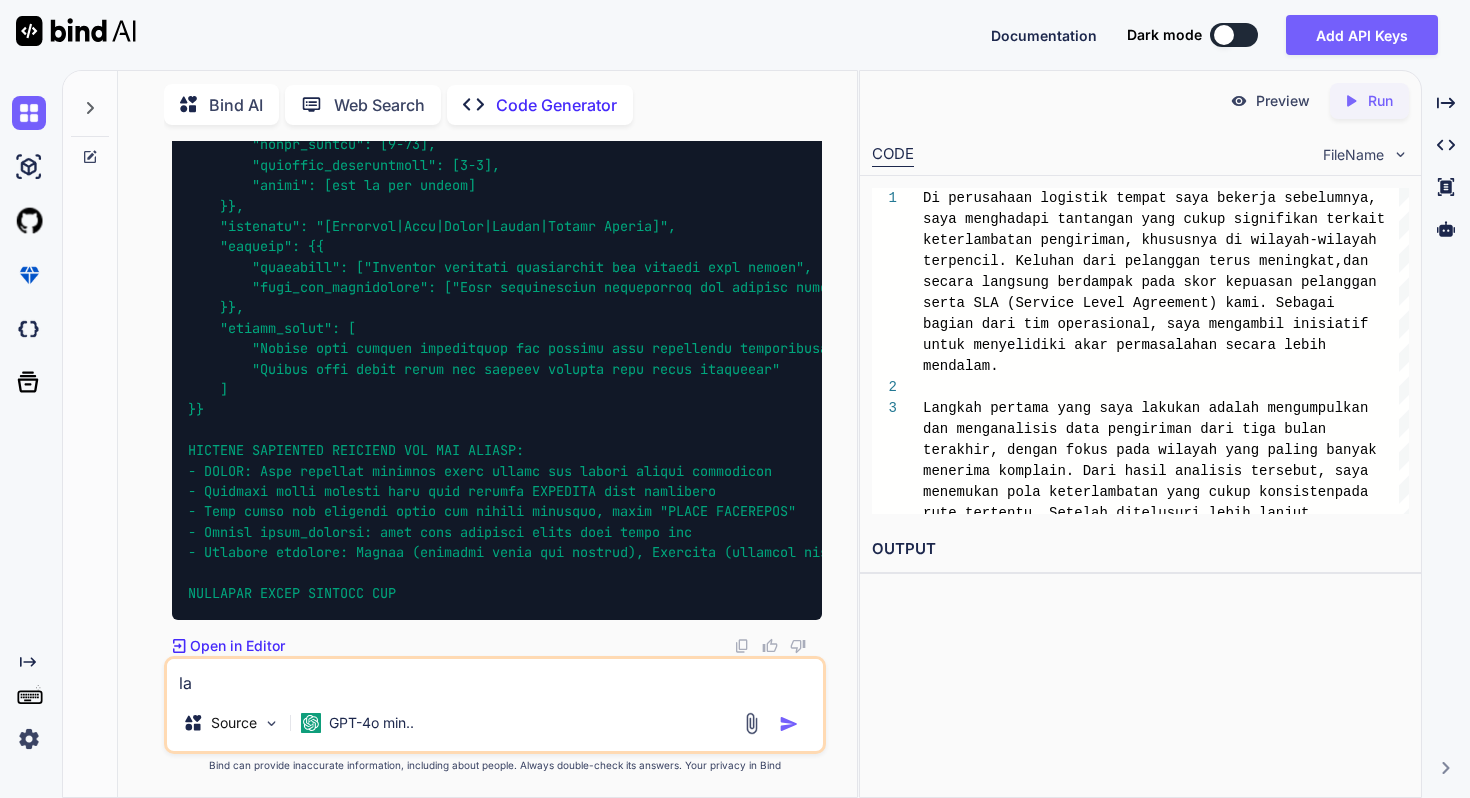 type on "l" 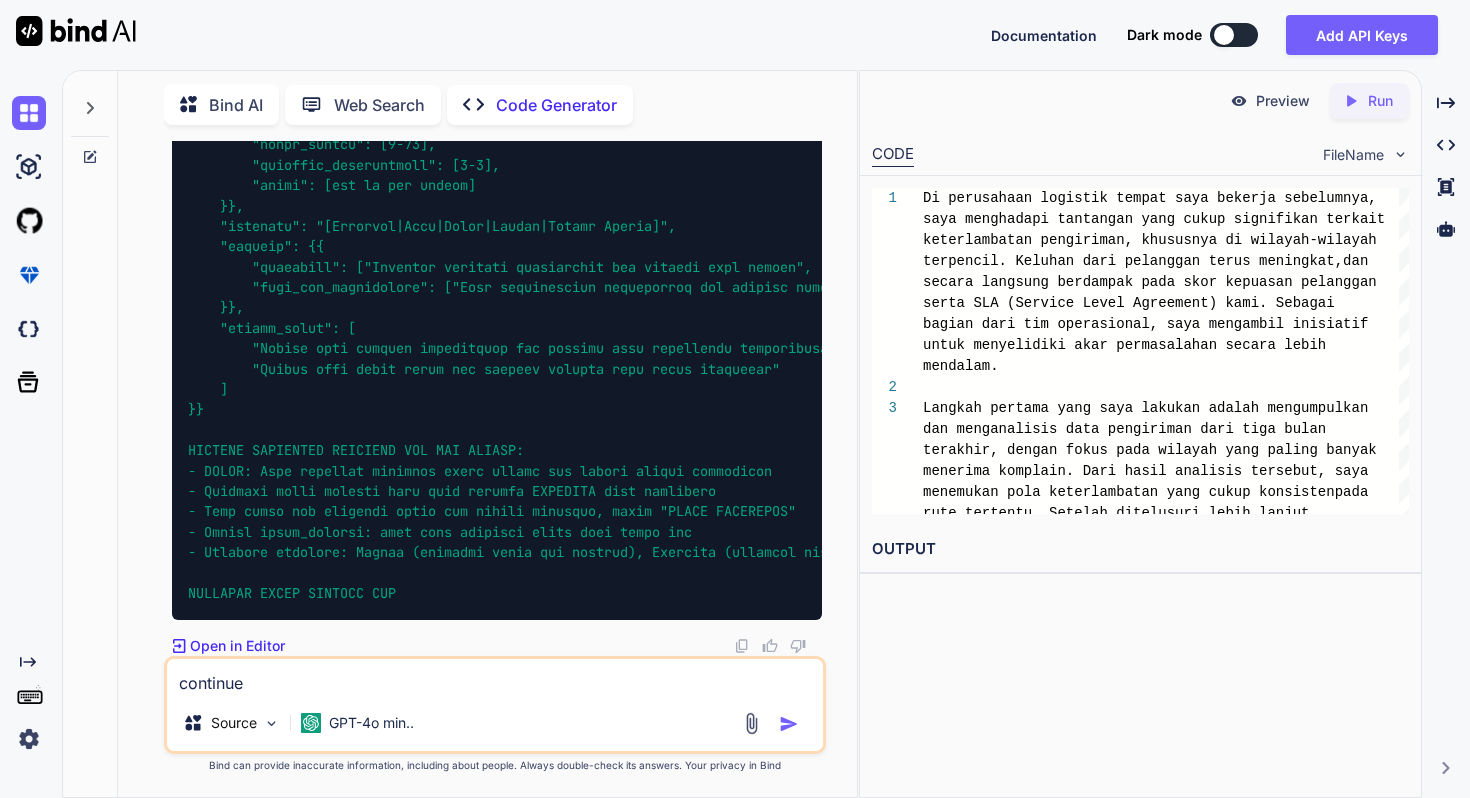 type on "continue" 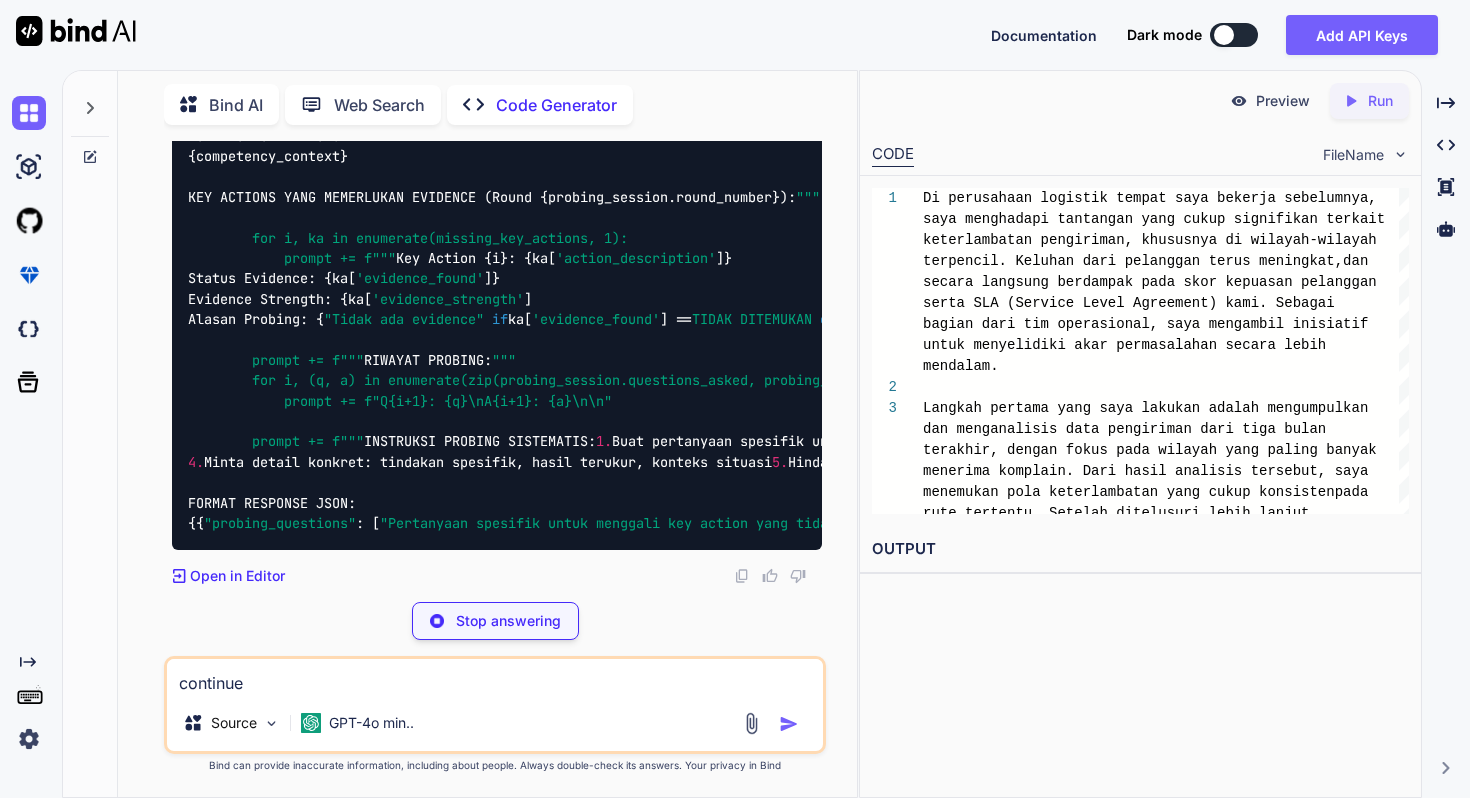 scroll, scrollTop: 36097, scrollLeft: 0, axis: vertical 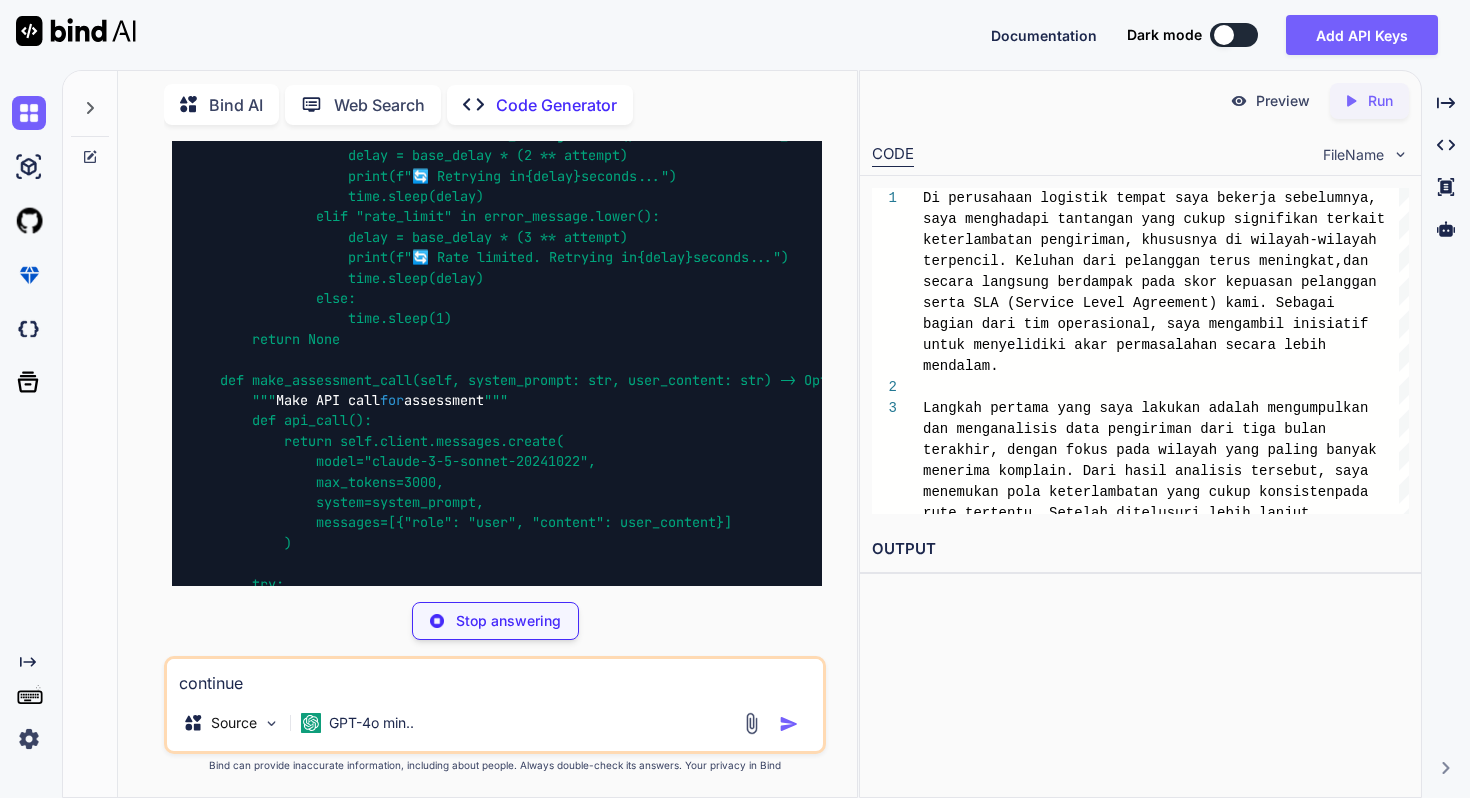 drag, startPoint x: 216, startPoint y: 412, endPoint x: 212, endPoint y: 354, distance: 58.137768 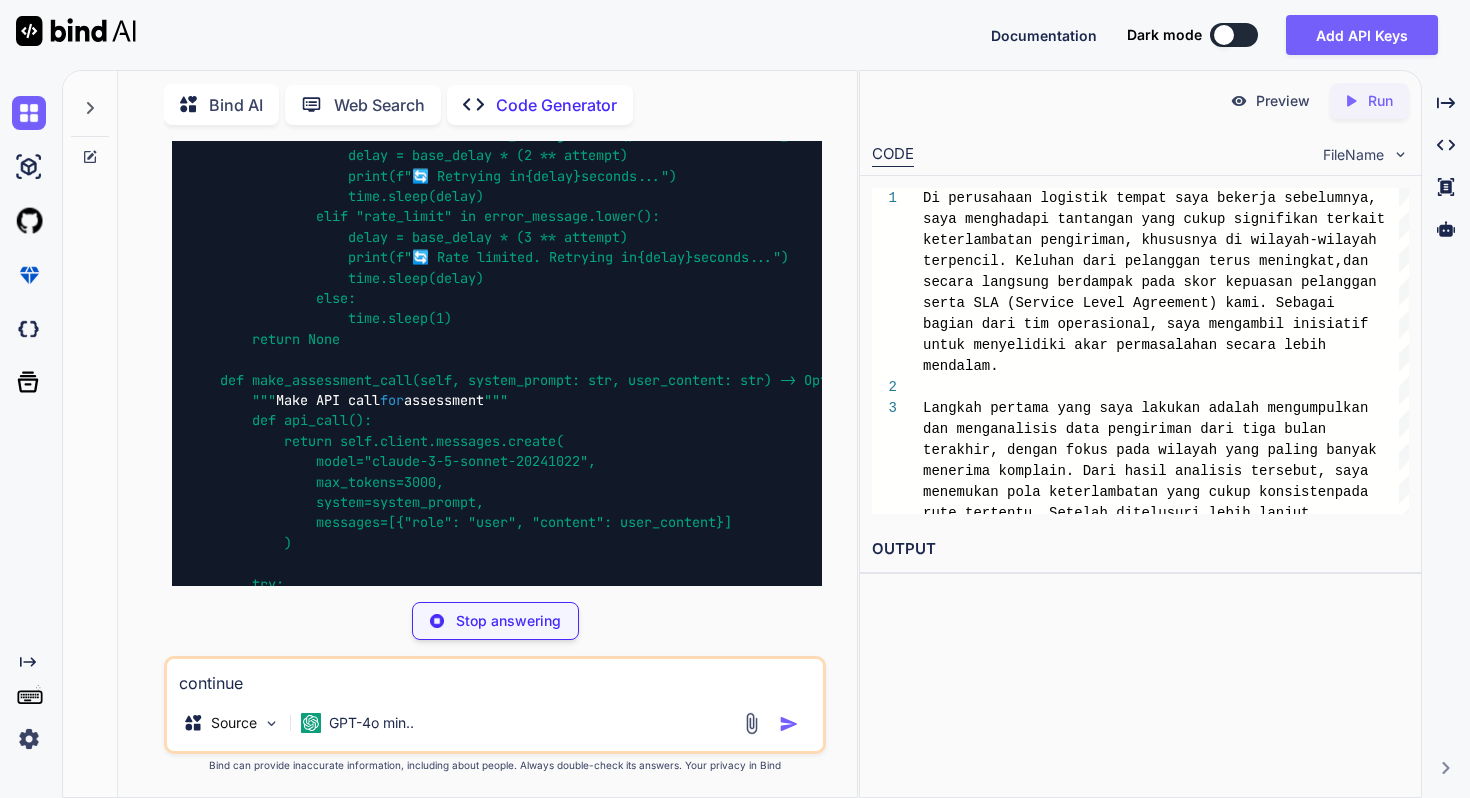 drag, startPoint x: 212, startPoint y: 354, endPoint x: 195, endPoint y: 158, distance: 196.73587 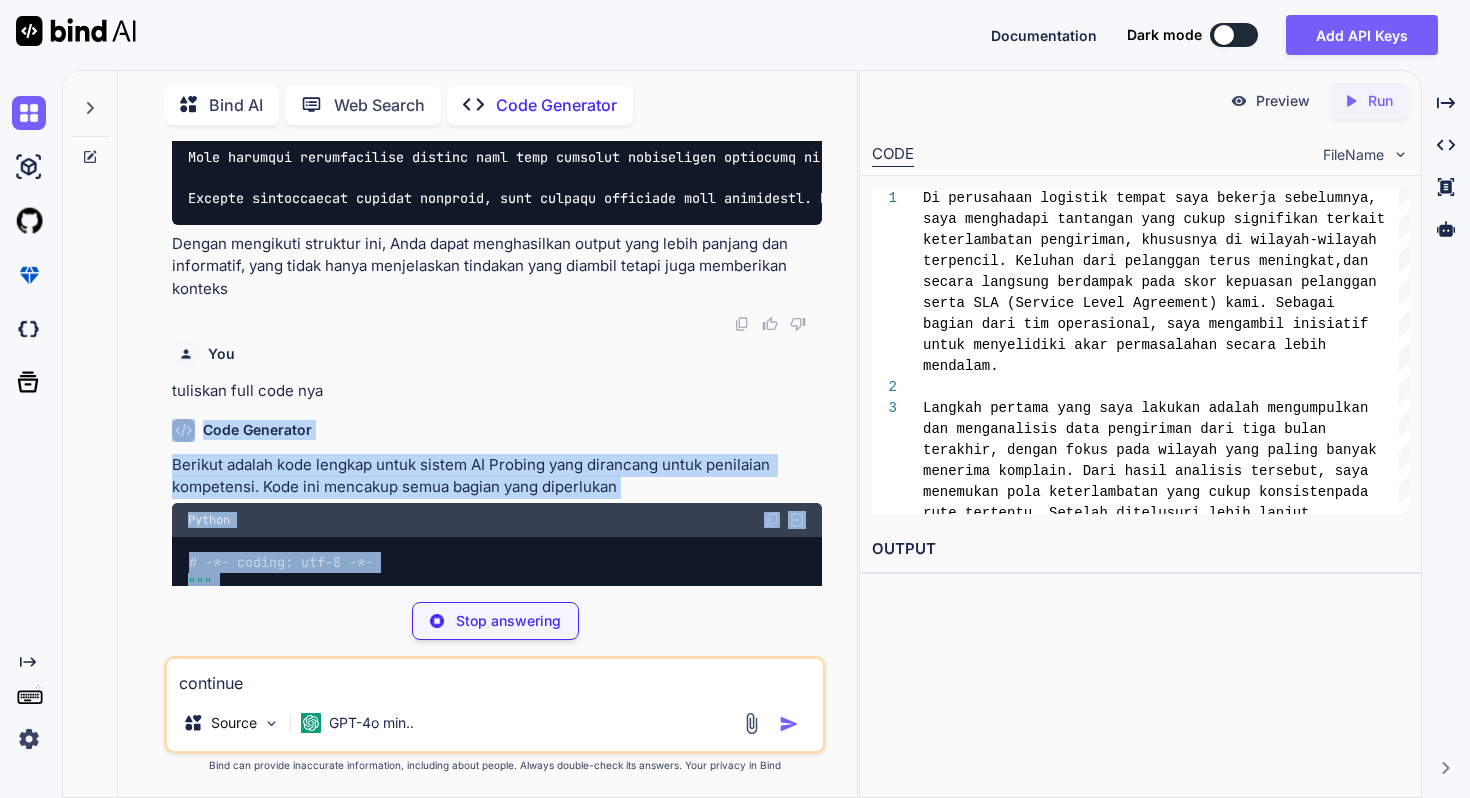 scroll, scrollTop: 28842, scrollLeft: 0, axis: vertical 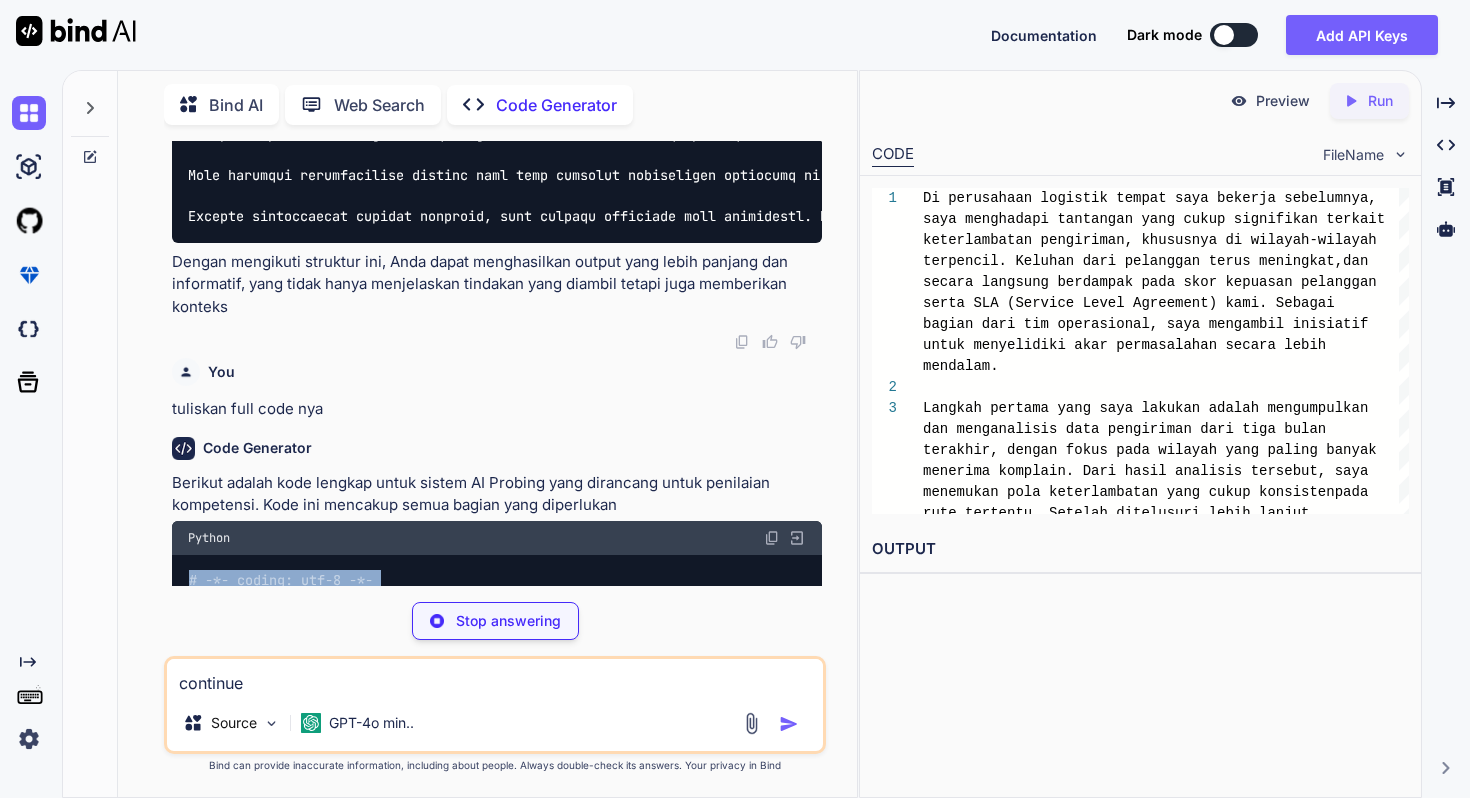 drag, startPoint x: 208, startPoint y: 409, endPoint x: 172, endPoint y: 350, distance: 69.115845 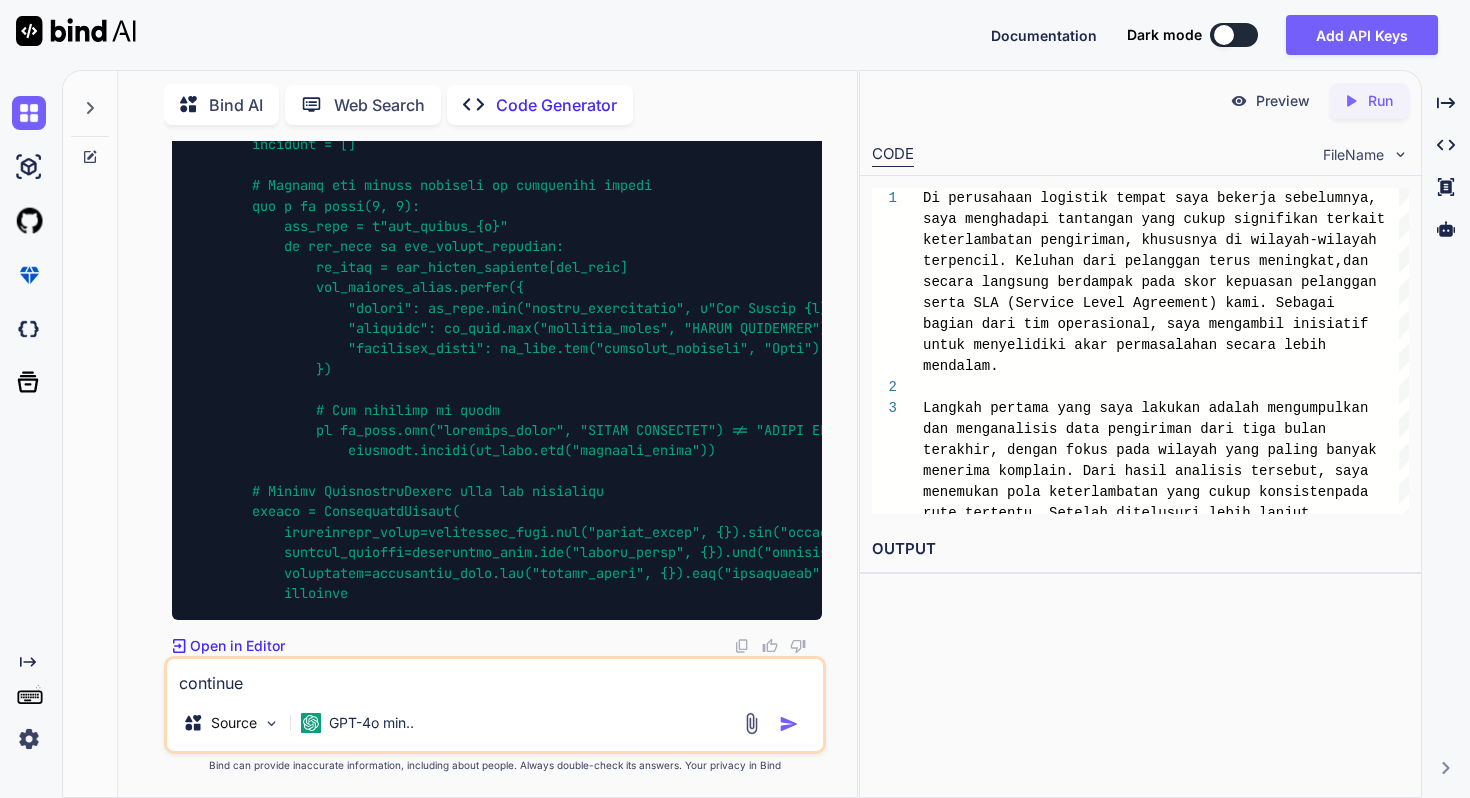 scroll, scrollTop: 44832, scrollLeft: 0, axis: vertical 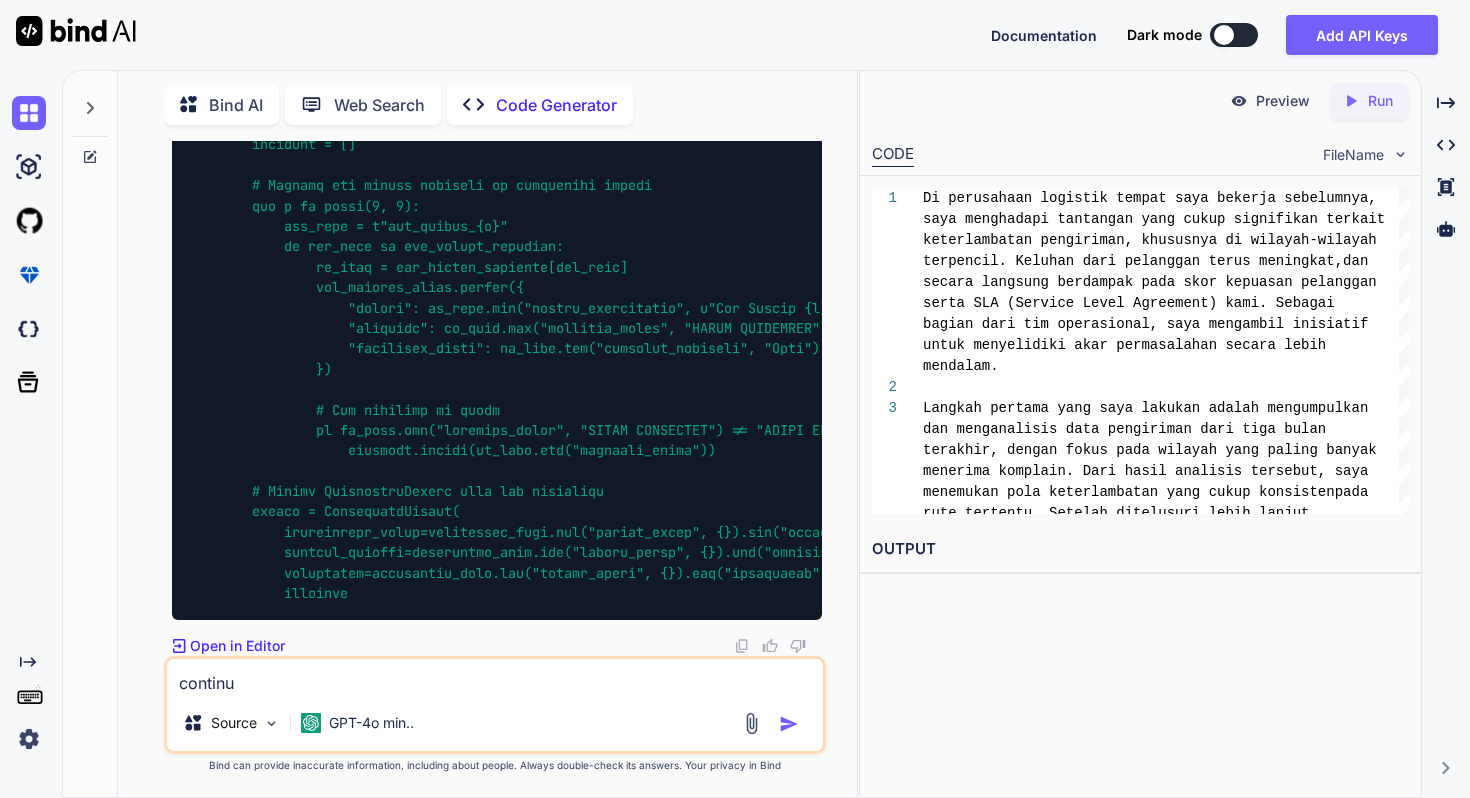 type on "continue" 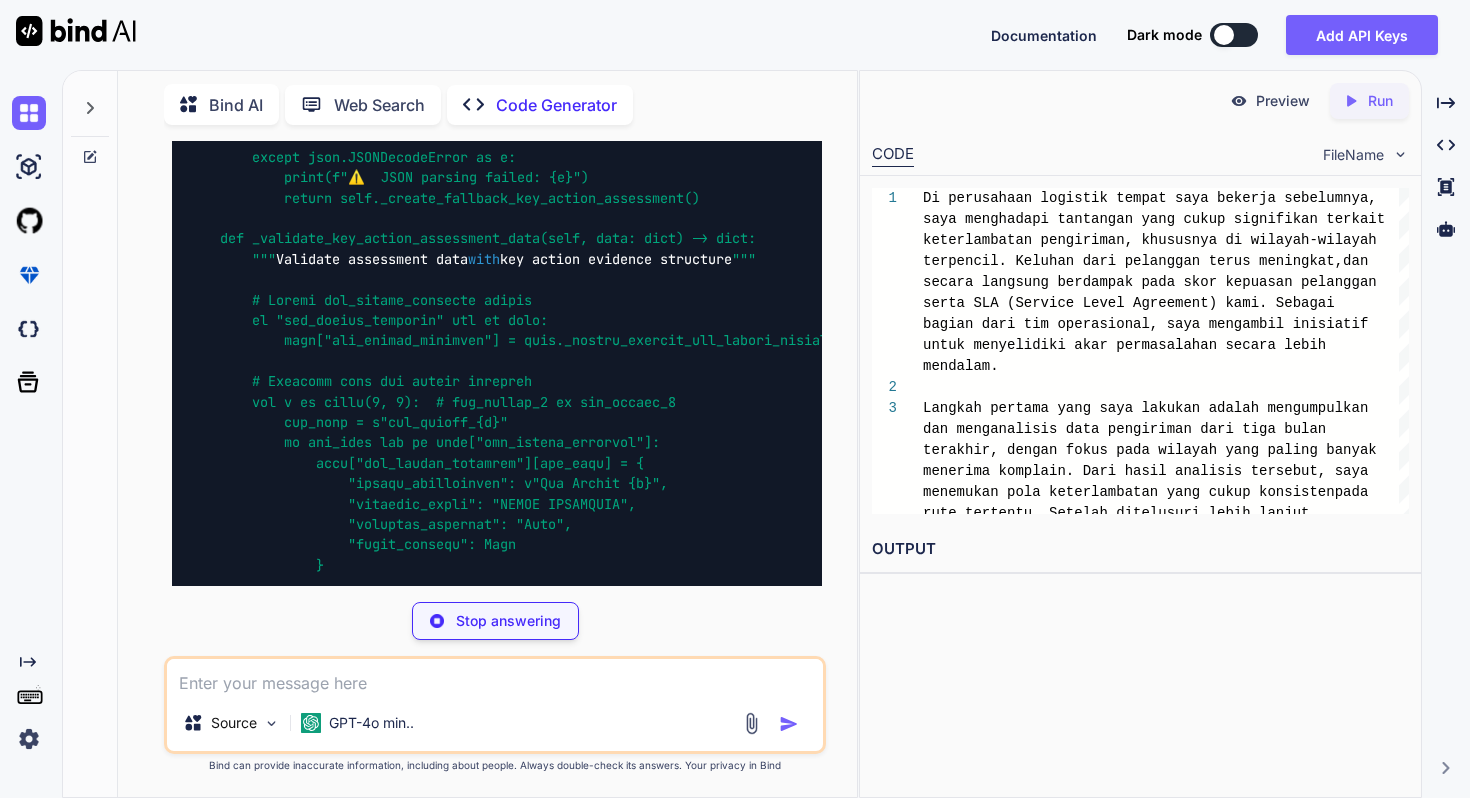 scroll, scrollTop: 37657, scrollLeft: 0, axis: vertical 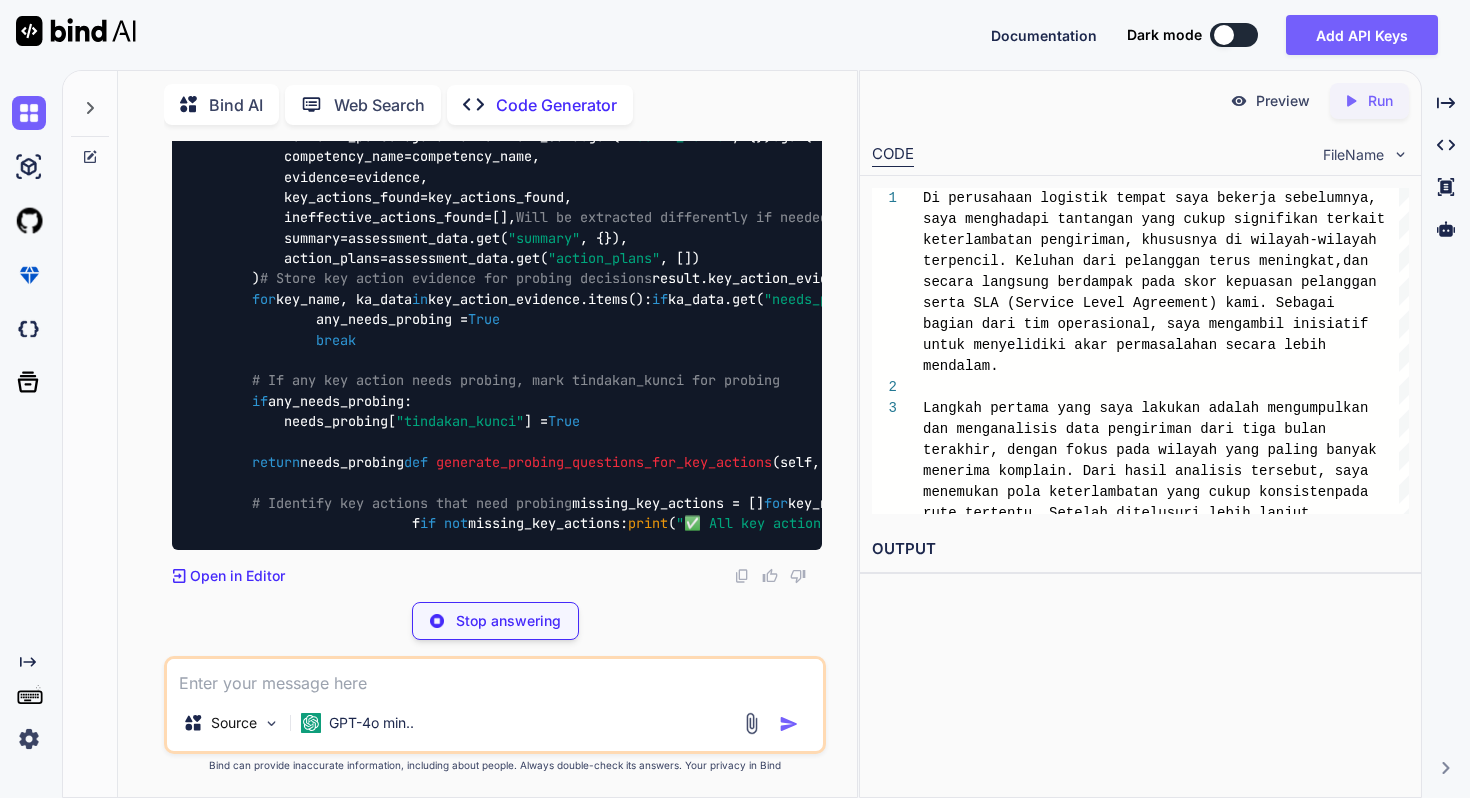 drag, startPoint x: 189, startPoint y: 275, endPoint x: 509, endPoint y: 223, distance: 324.19748 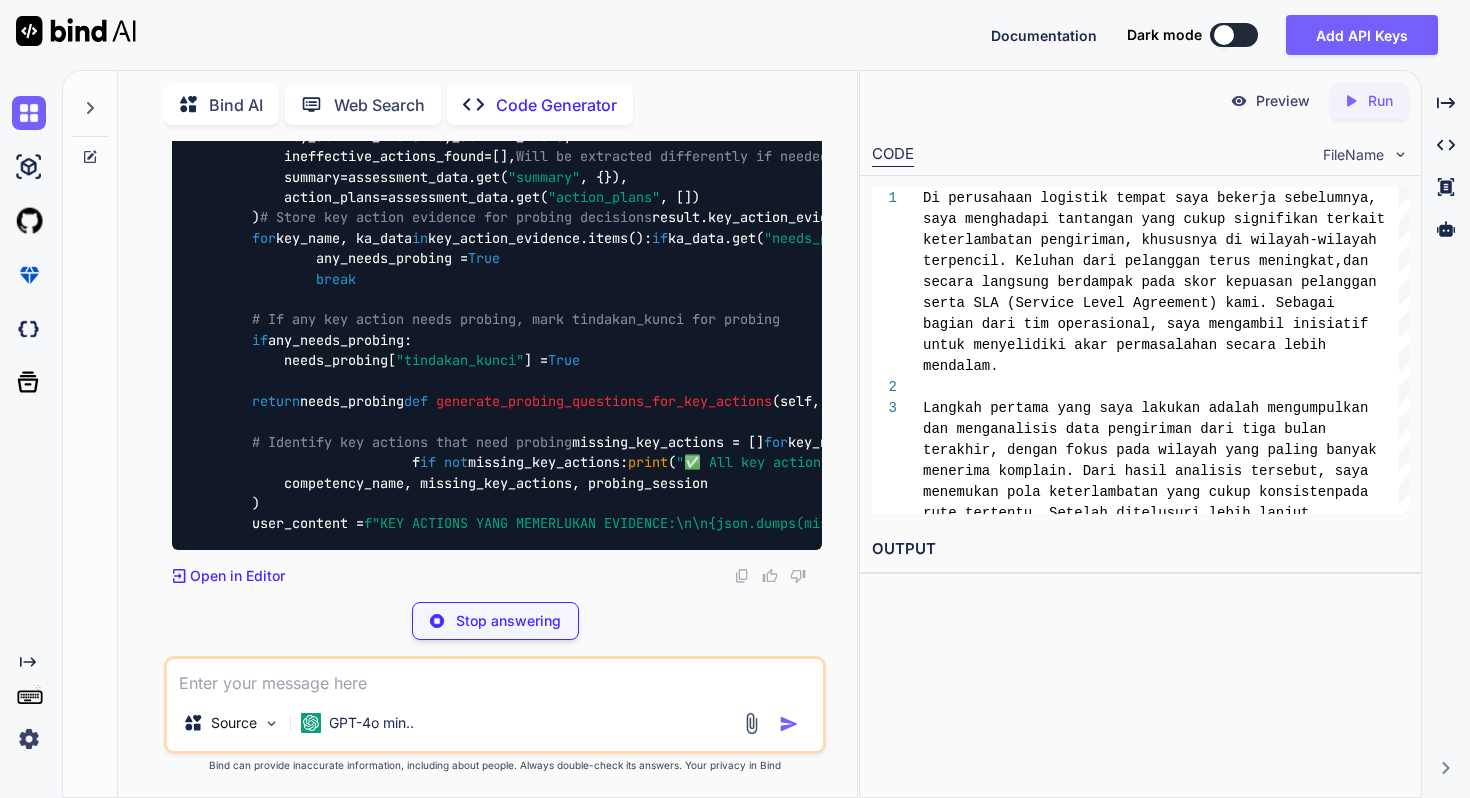 copy on "PEDOMAN EKSTRAKSI EVIDENCE PER KEY ACTION:
- WAJIB: Cari evidence spesifik untuk setiap key action secara individual
- Evidence harus kalimat utuh yang dikutip LANGSUNG dari transkrip
- Jika tidak ada evidence untuk key action tertentu, tulis  "TIDAK DITEMUKAN"
- Tandai needs_probing: true jika evidence lemah atau tidak ada
- Evidence strength: Strong (evidence jelas dan lengkap), Moderate (evidence ada tapi kurang detail), Weak (evidence samar),  None  (tidak ada evidence)
KRITERIA NEEDS PROBING PER KEY ACTION:
- Strong evidence: needs_probing = false
- Moderate evidence: needs_probing = true (perlu diperdalam)
- Weak evidence: needs_probing = true (perlu digali lebih detail)
- No evidence: needs_probing = true (wajib probing)
"""
return prompt
def create_dynamic_probing_prompt(self, competency_name: str, missing_key_actions: List[dict], probing_session: ProbingSession) -> str:
""" Create targeted probing prompt  for  specific missing key actions """
competency_context = self" 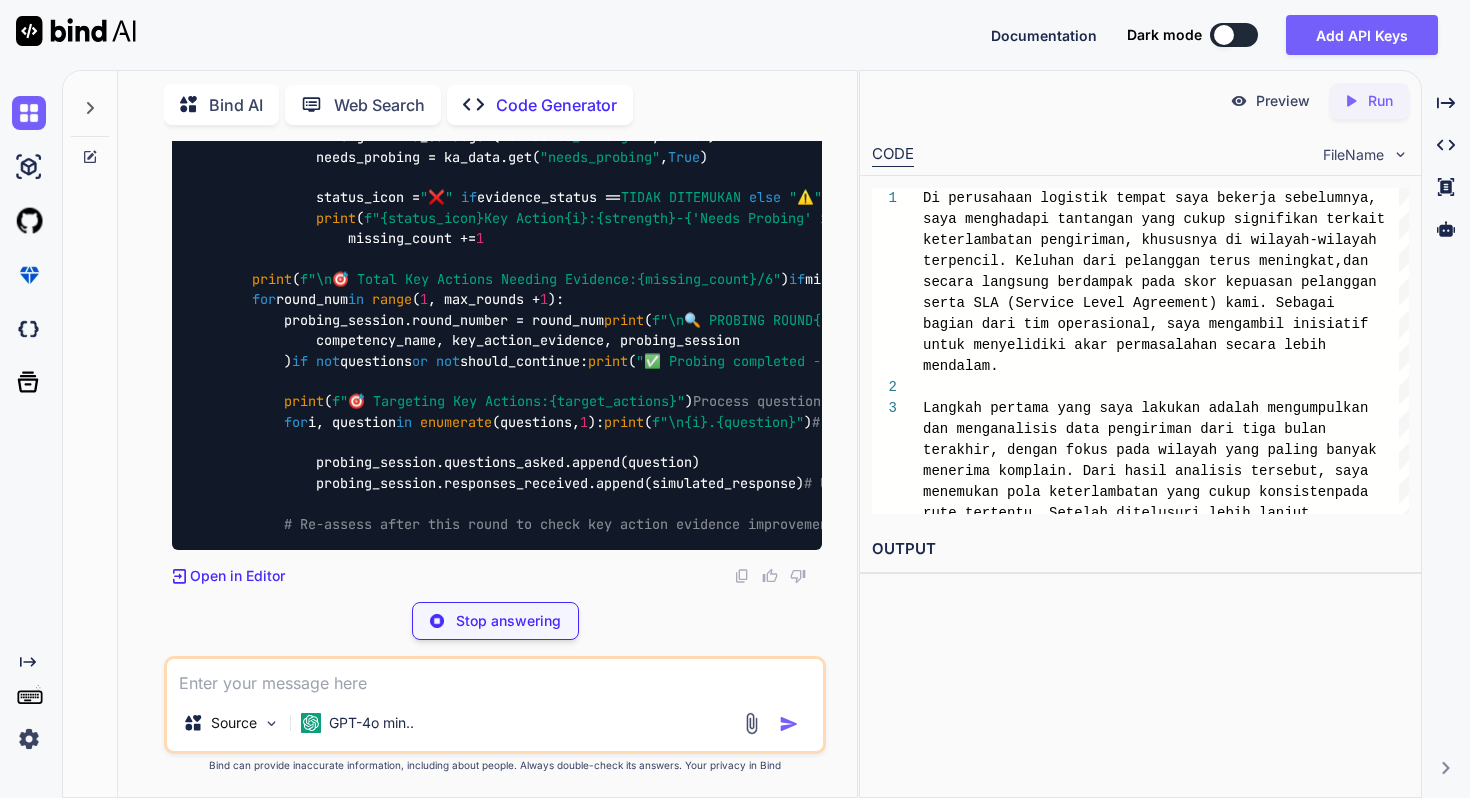 scroll, scrollTop: 44930, scrollLeft: 0, axis: vertical 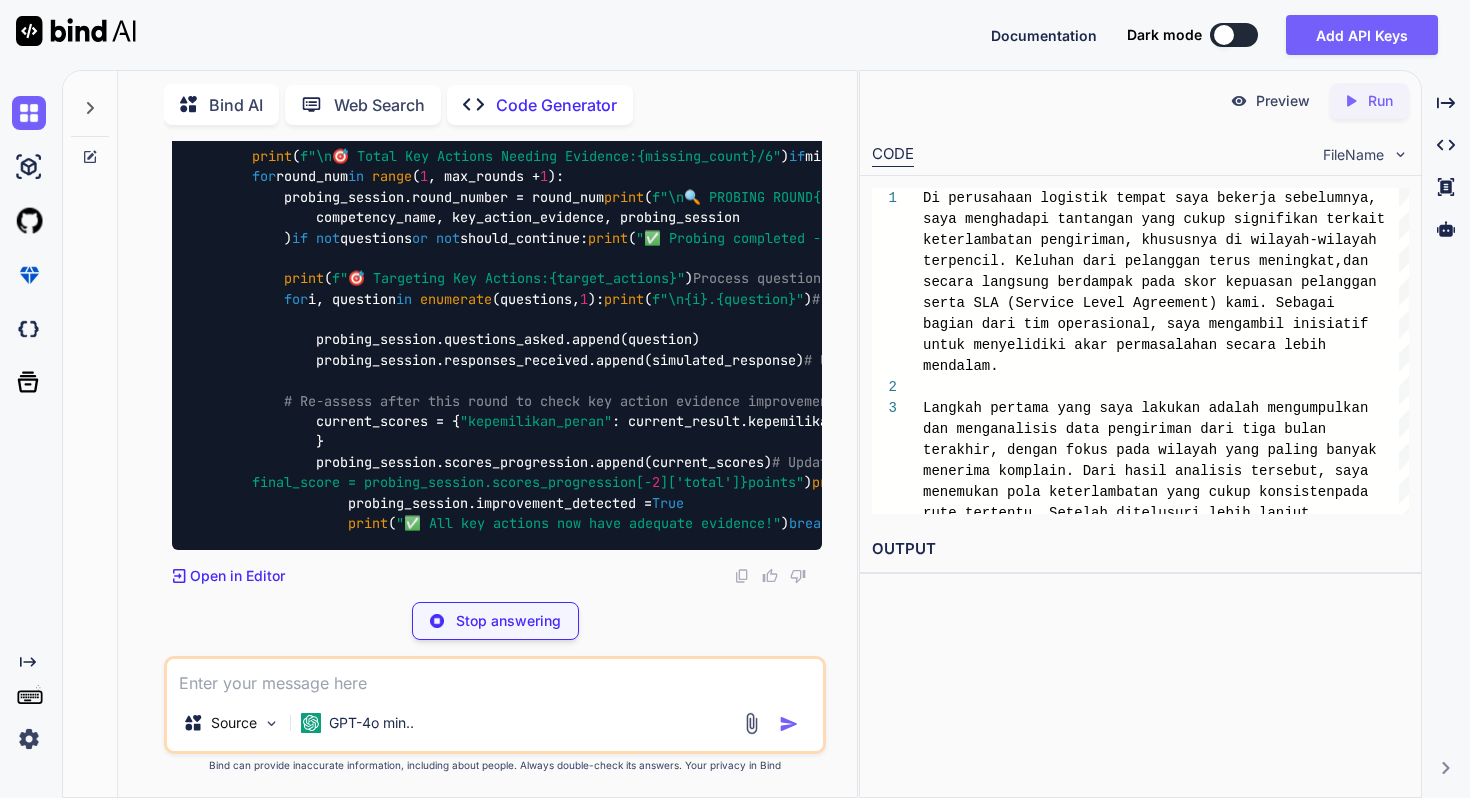 drag, startPoint x: 248, startPoint y: 390, endPoint x: 745, endPoint y: 462, distance: 502.1882 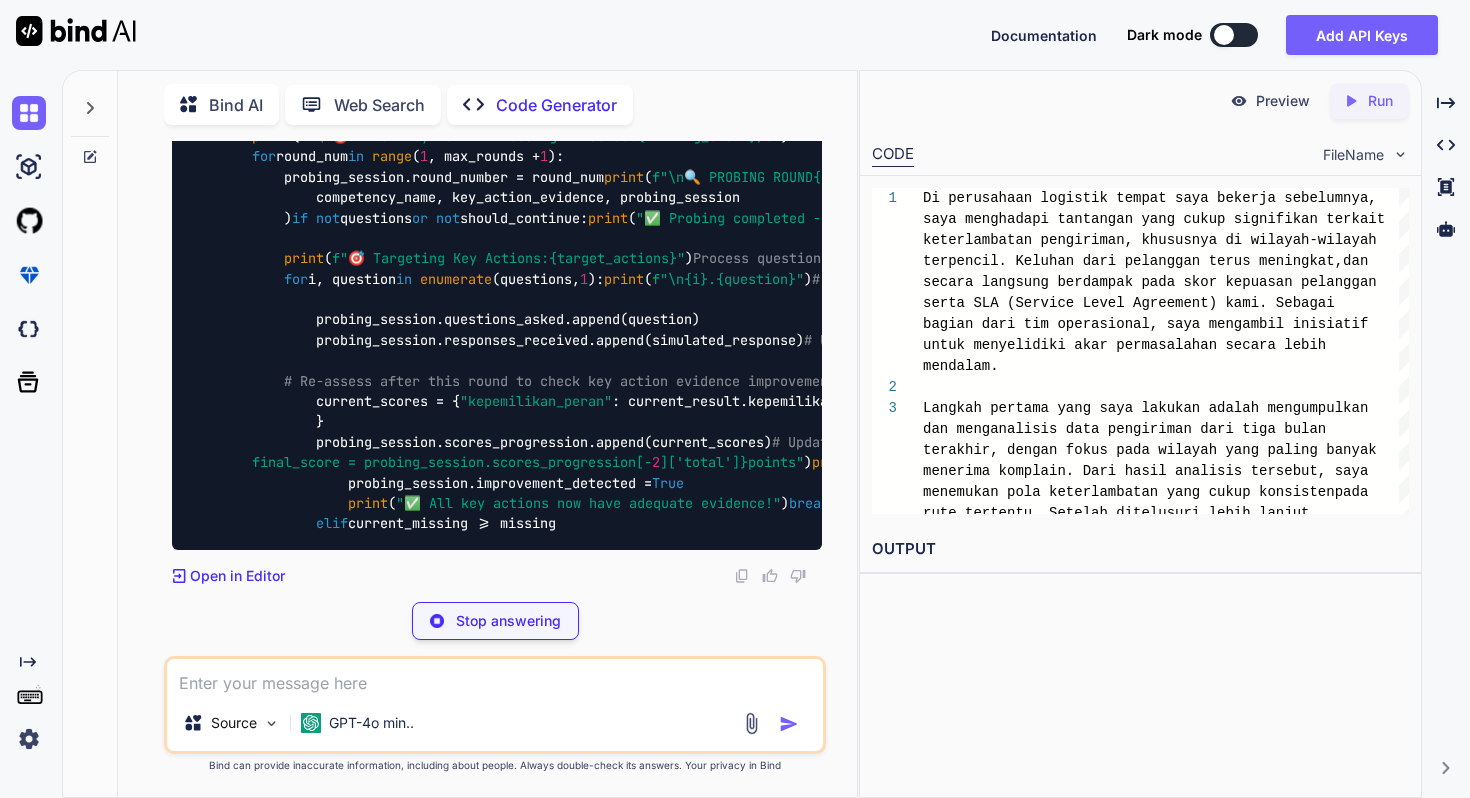 scroll, scrollTop: 0, scrollLeft: 0, axis: both 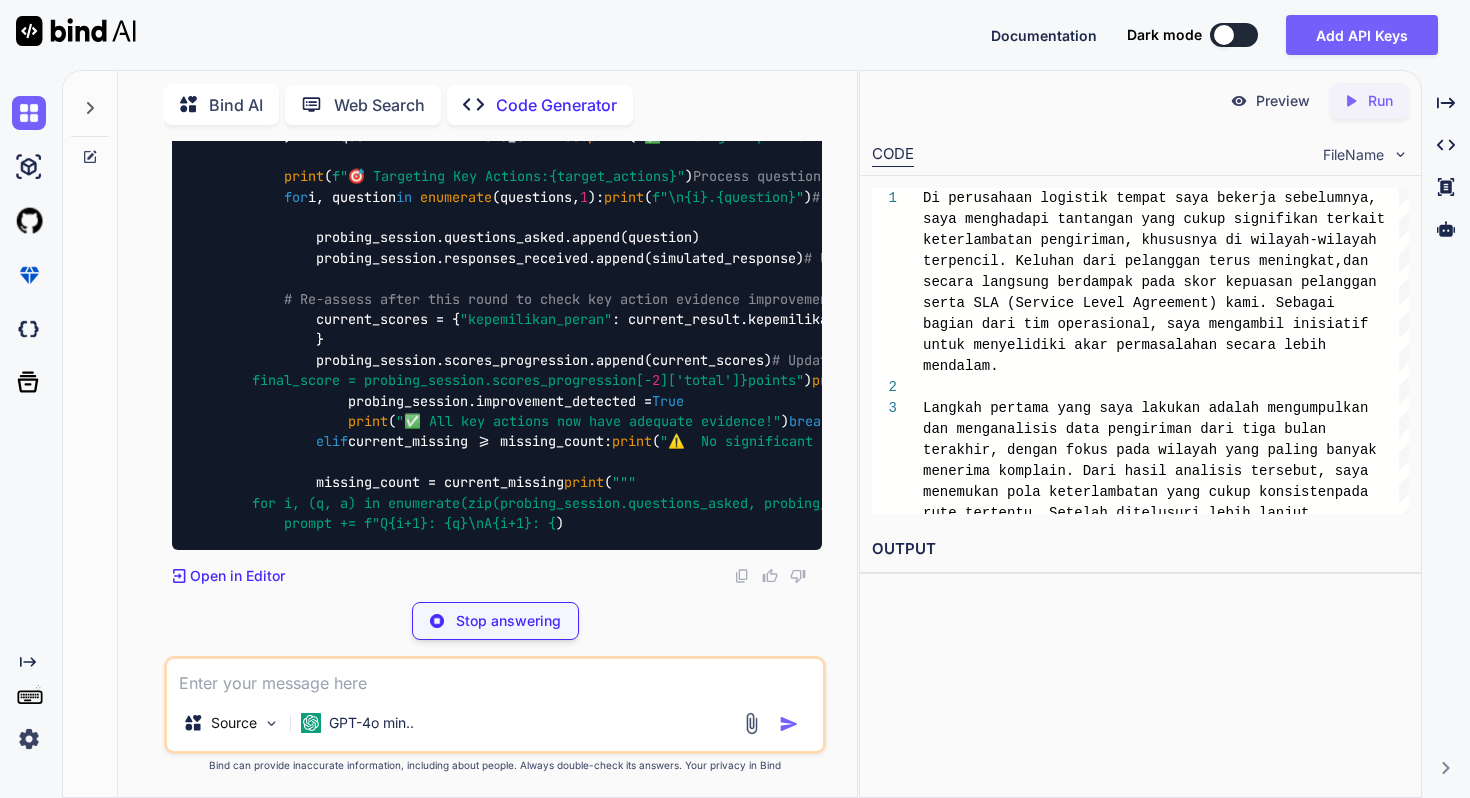 copy on "# Create AssessmentResult with new structure
result = AssessmentResult(
kepemilikan_peran=assessment_data.get("rubrik_score", {}).get("kepemilikan_peran", 0),
situasi_konteks=assessment_data.get("rubrik_score", {}).get("situasi_konteks", 0),
aktualitas=assessment_data.get("rubrik_score", {}).get("aktualitas", 0)," 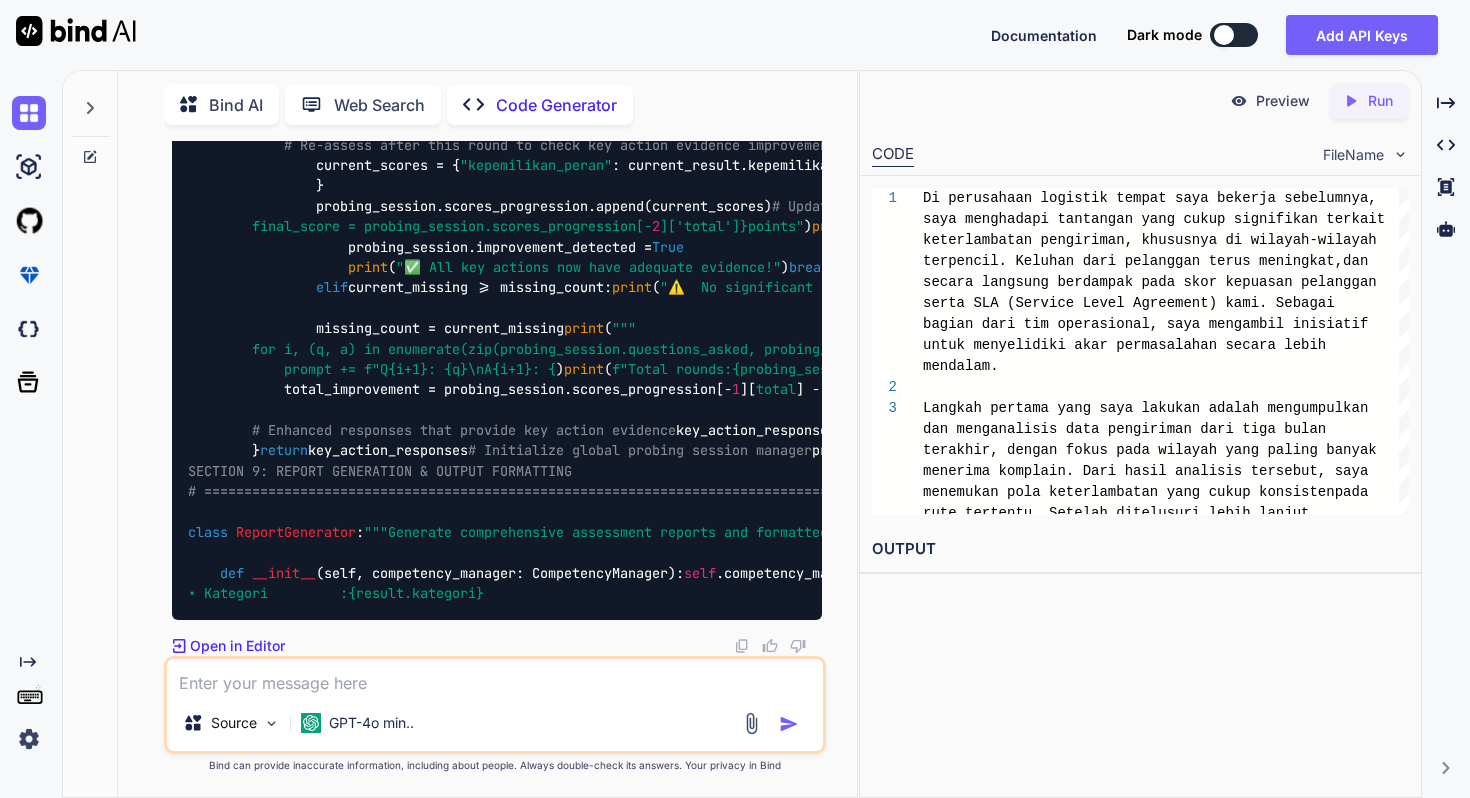 scroll, scrollTop: 51097, scrollLeft: 0, axis: vertical 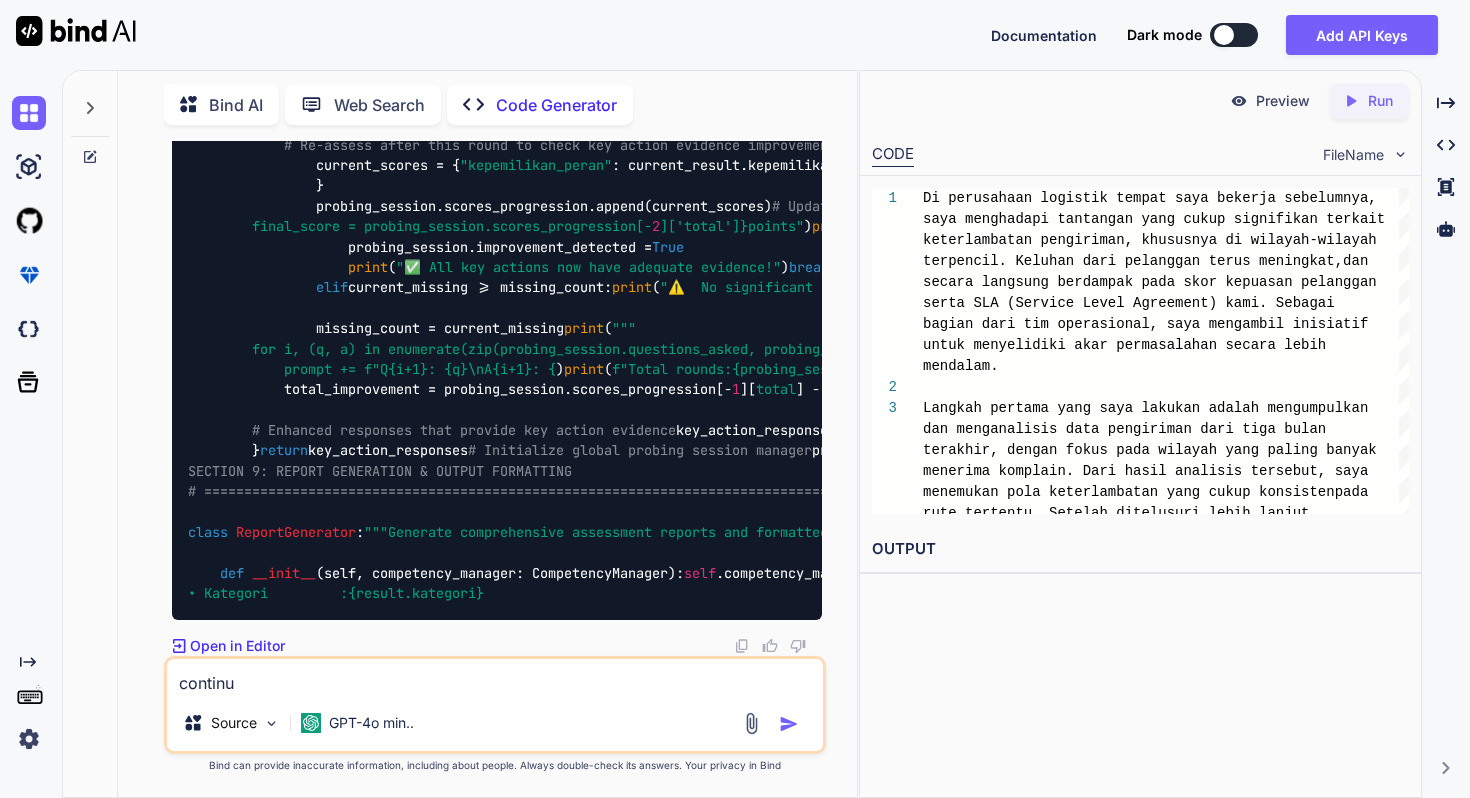 type on "continue" 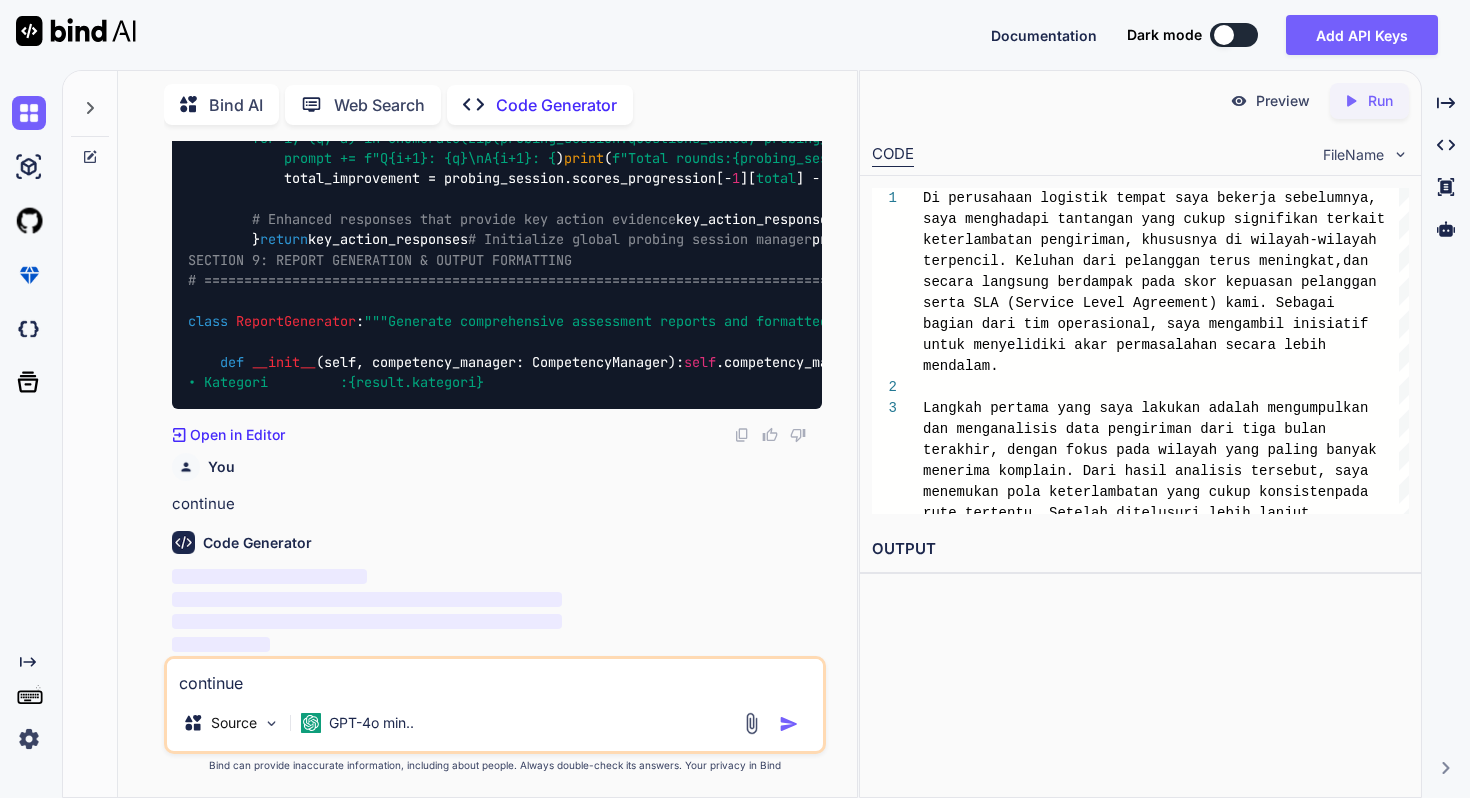 type 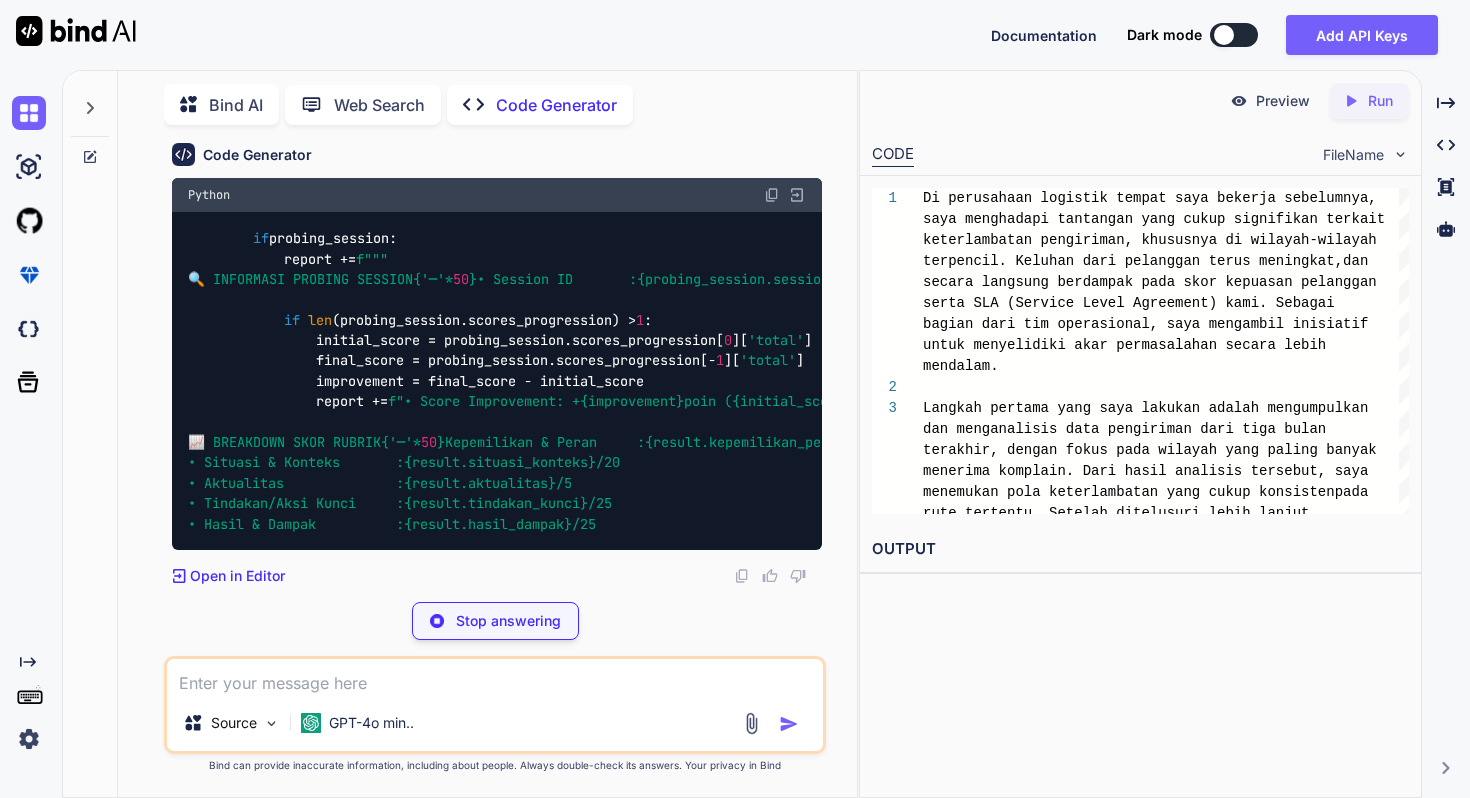 scroll, scrollTop: 45299, scrollLeft: 0, axis: vertical 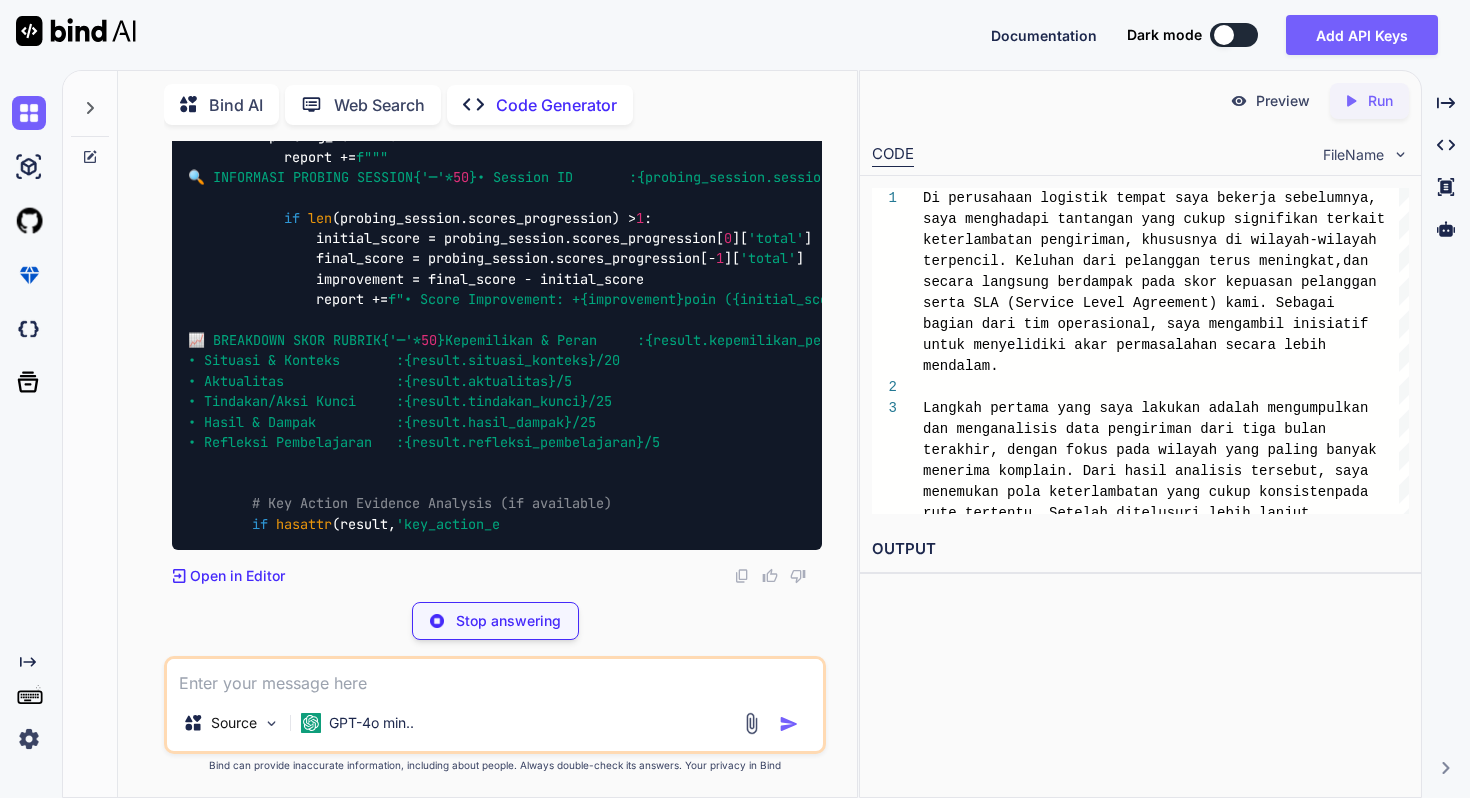 click at bounding box center (772, -2149) 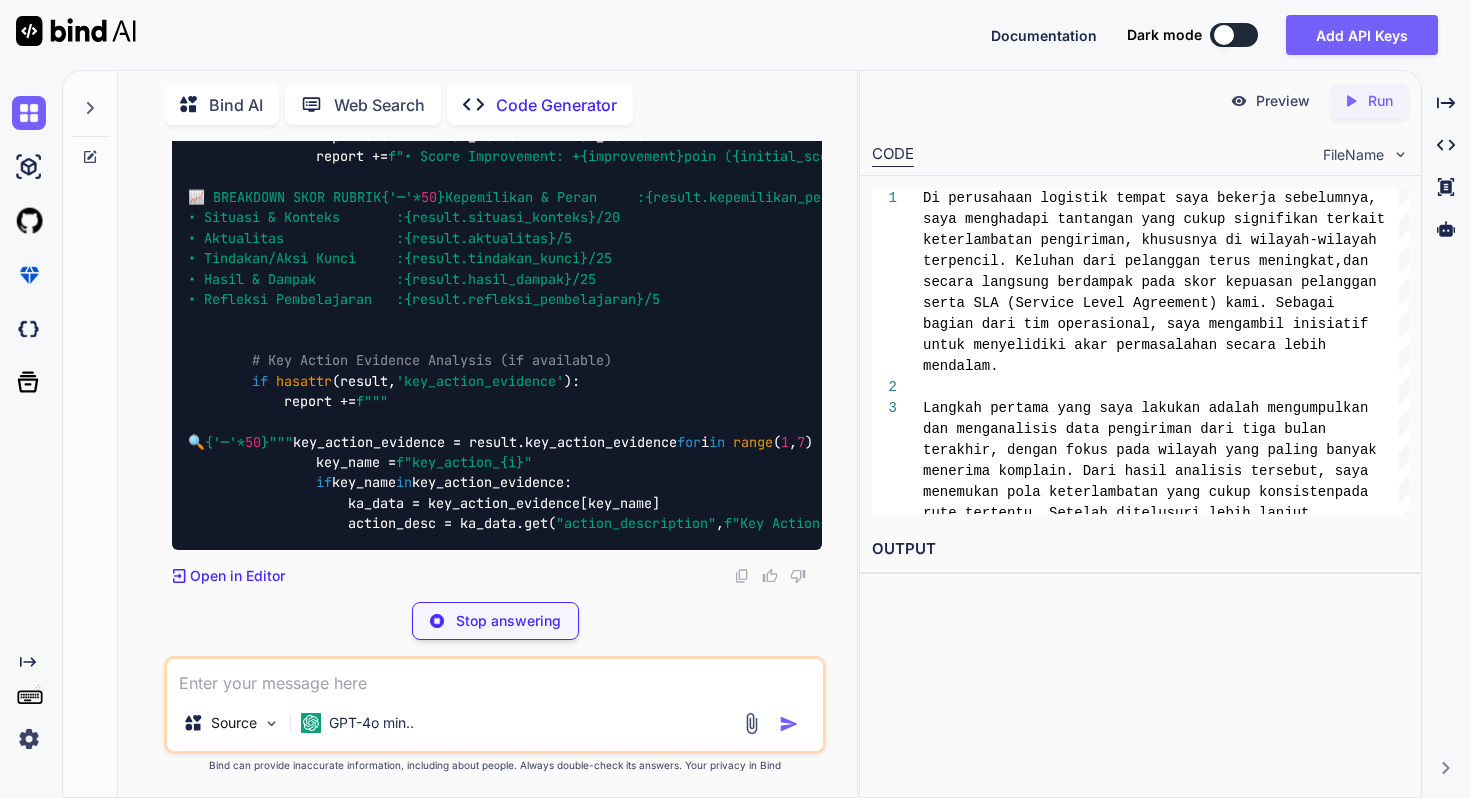 click at bounding box center (772, -2292) 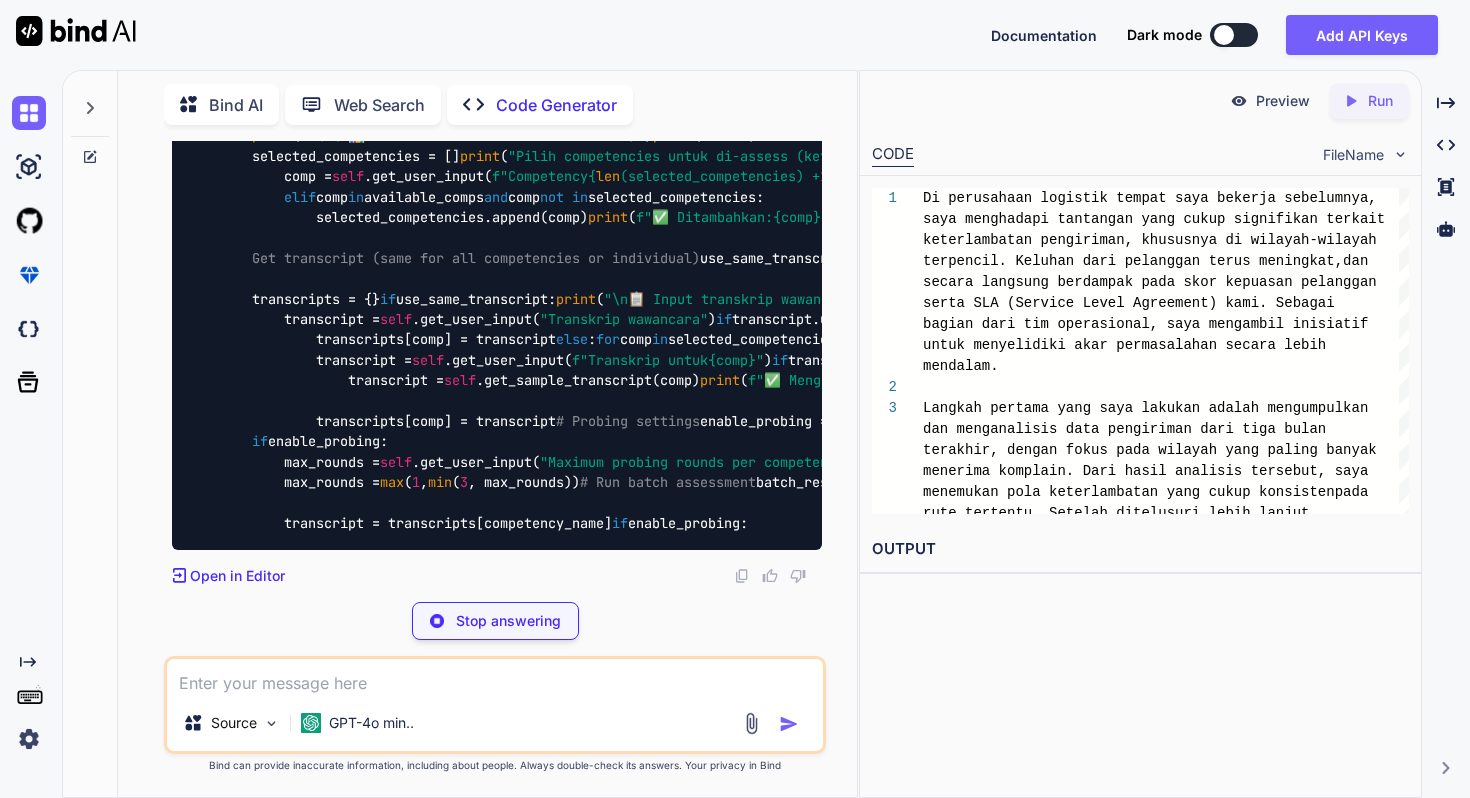 scroll, scrollTop: 59679, scrollLeft: 0, axis: vertical 